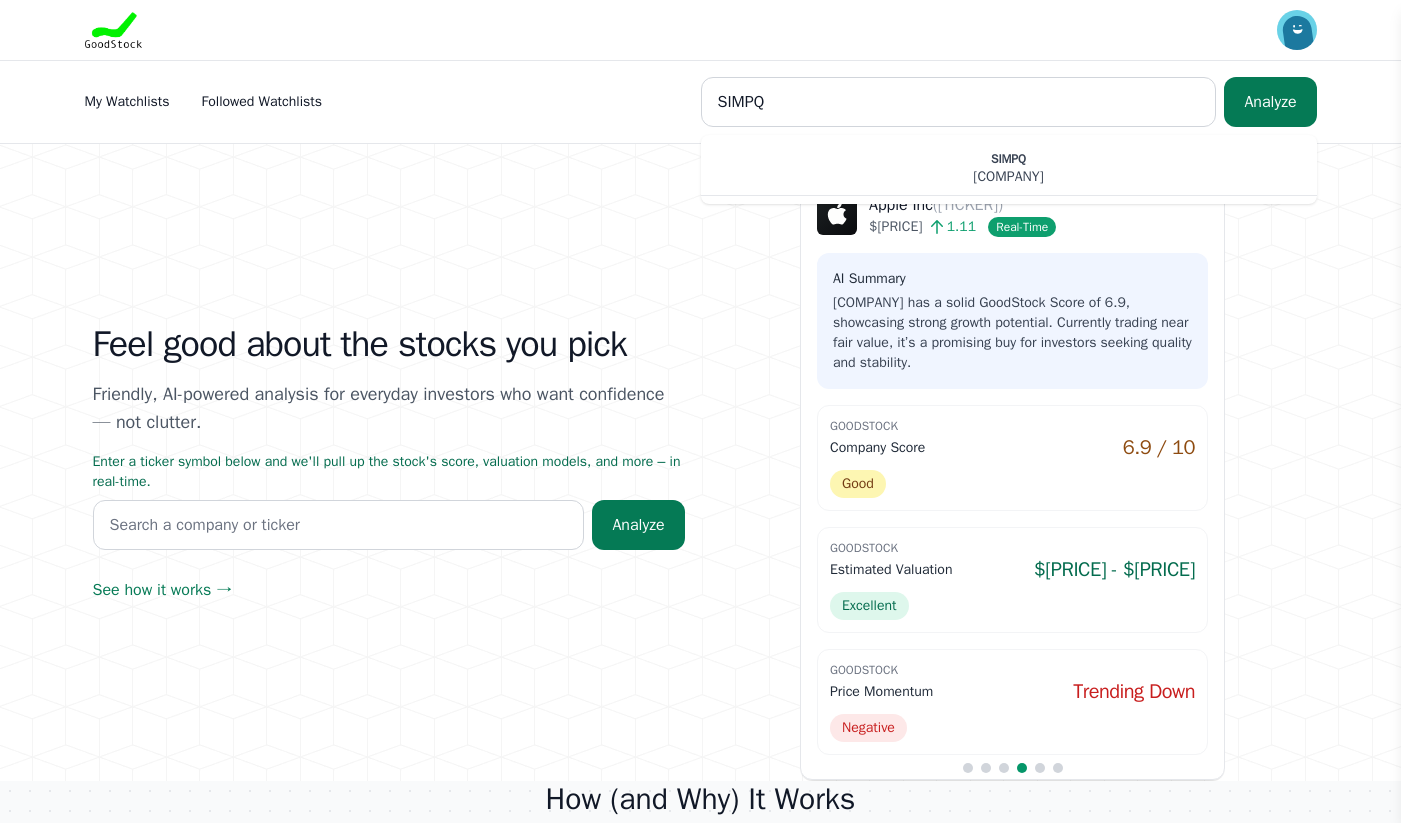 scroll, scrollTop: 0, scrollLeft: 0, axis: both 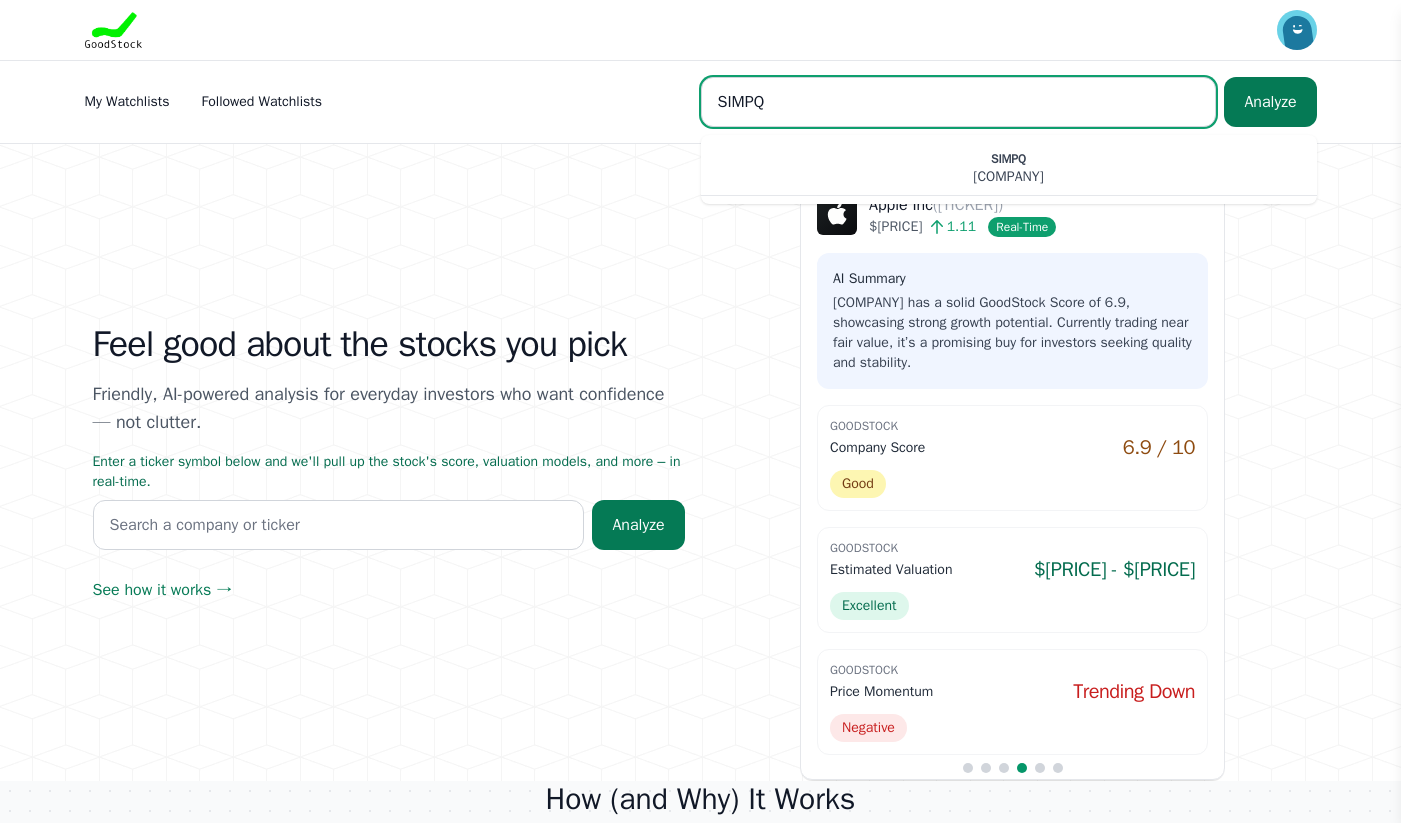 click at bounding box center (959, 102) 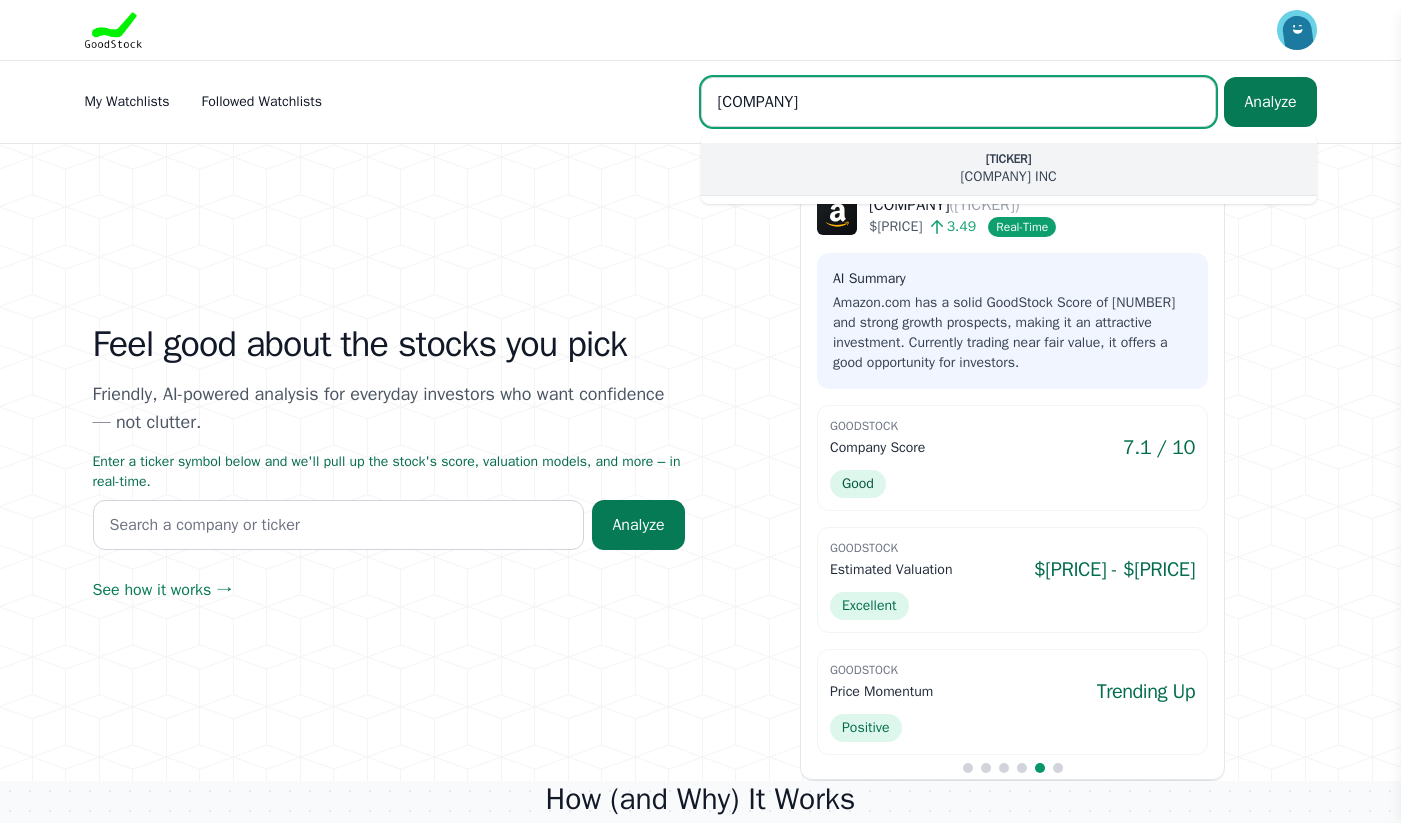 type on "EQUIFAX" 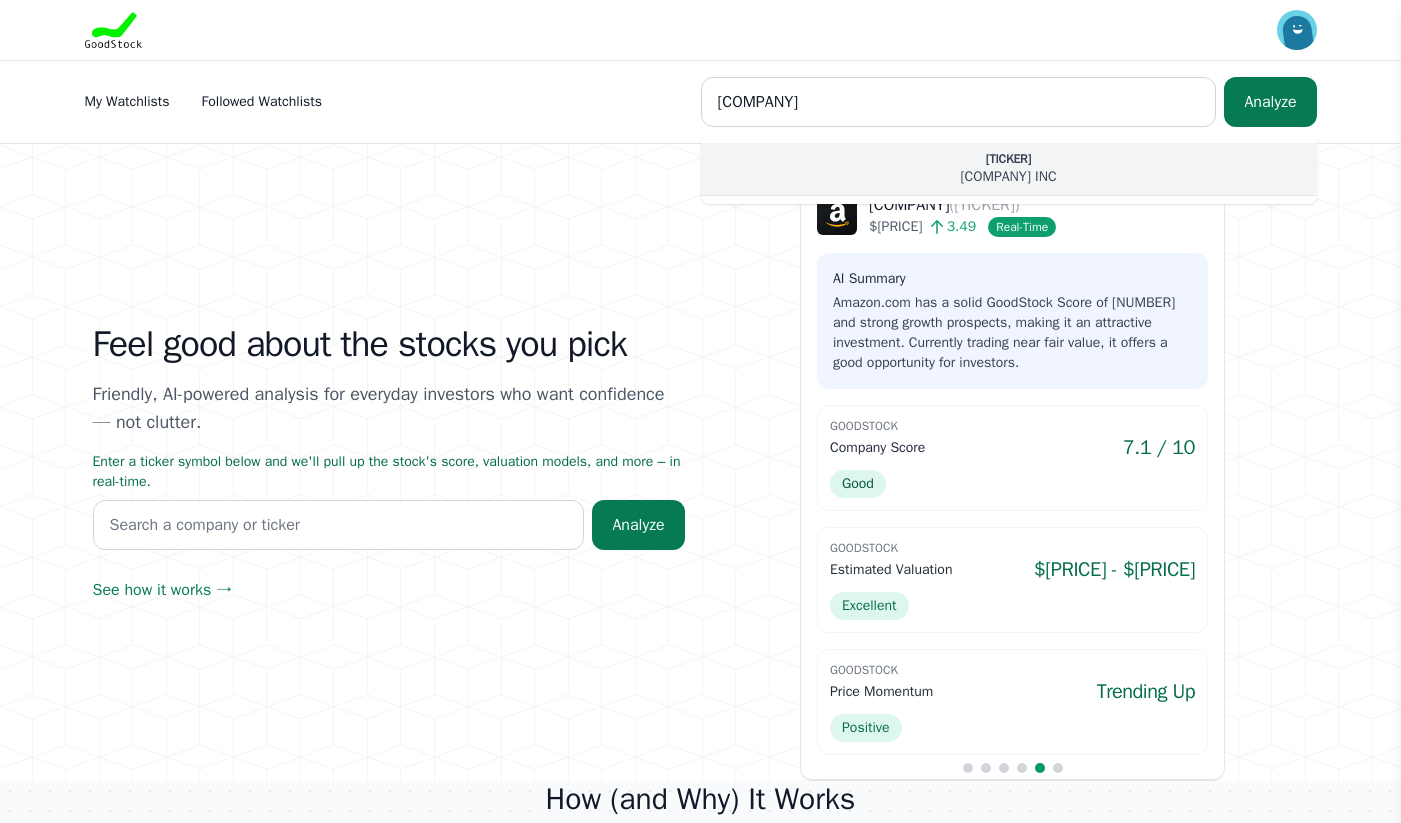 click on "EQUIFAX INC" at bounding box center [1009, 177] 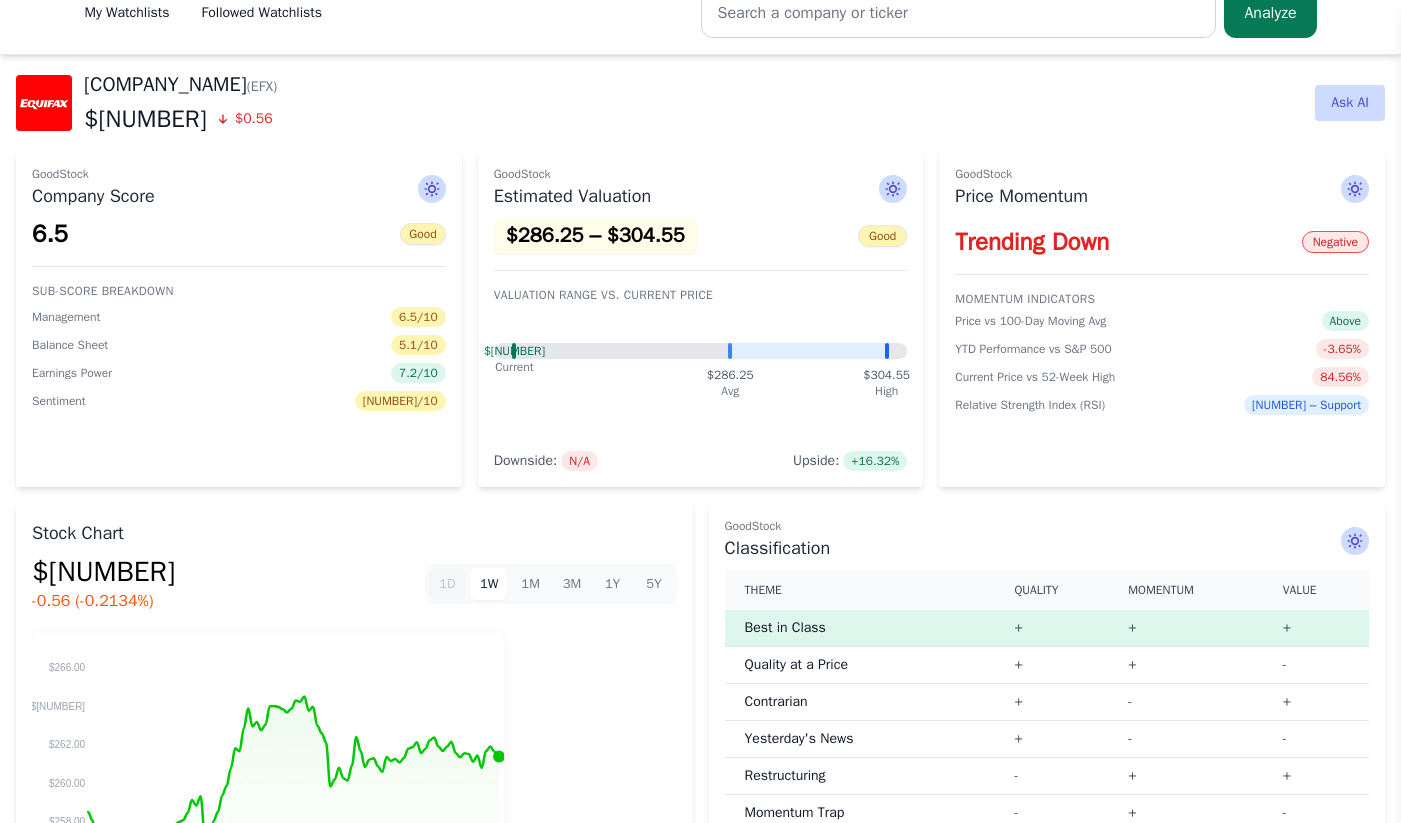 scroll, scrollTop: 0, scrollLeft: 0, axis: both 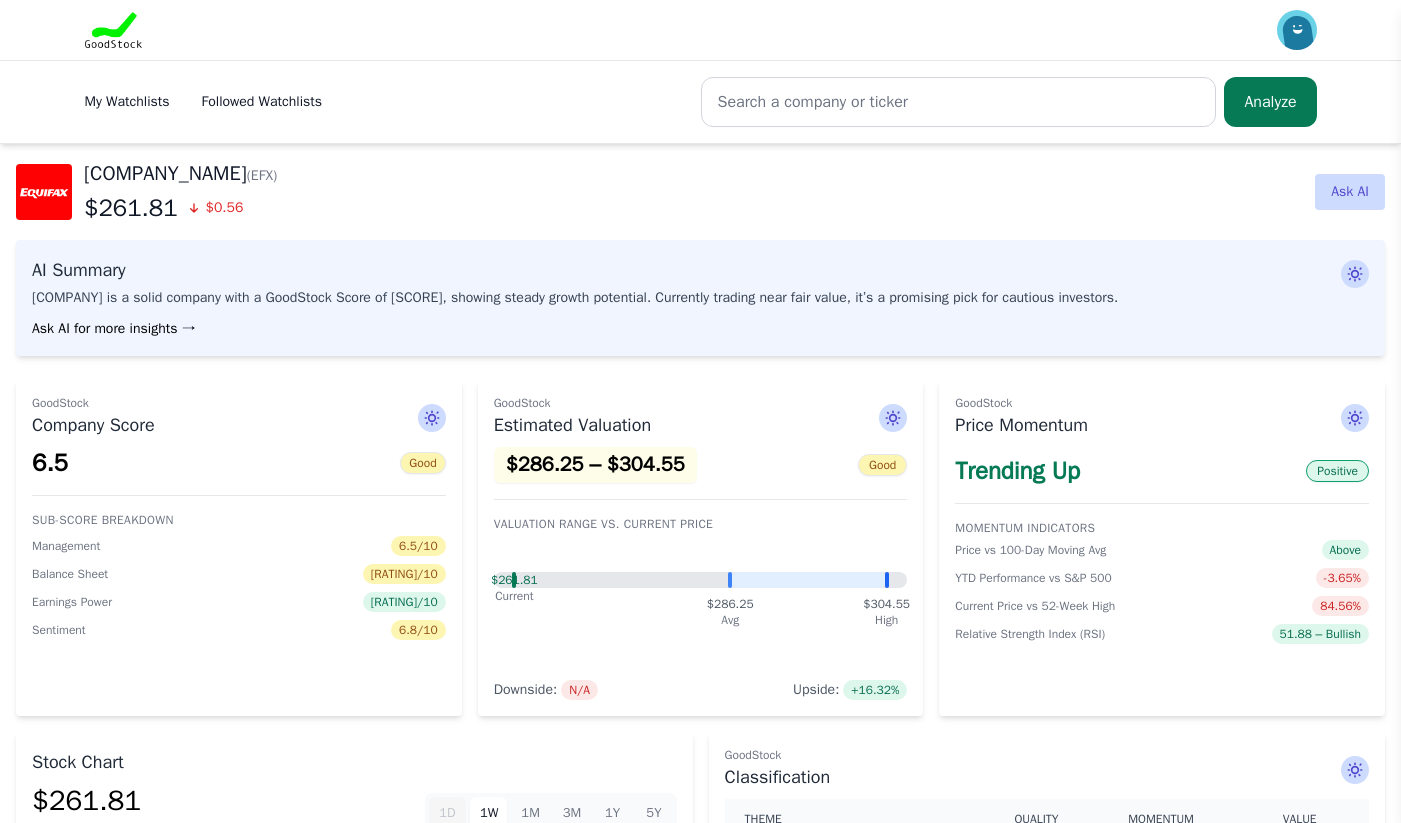click on "My Watchlists" at bounding box center (127, 101) 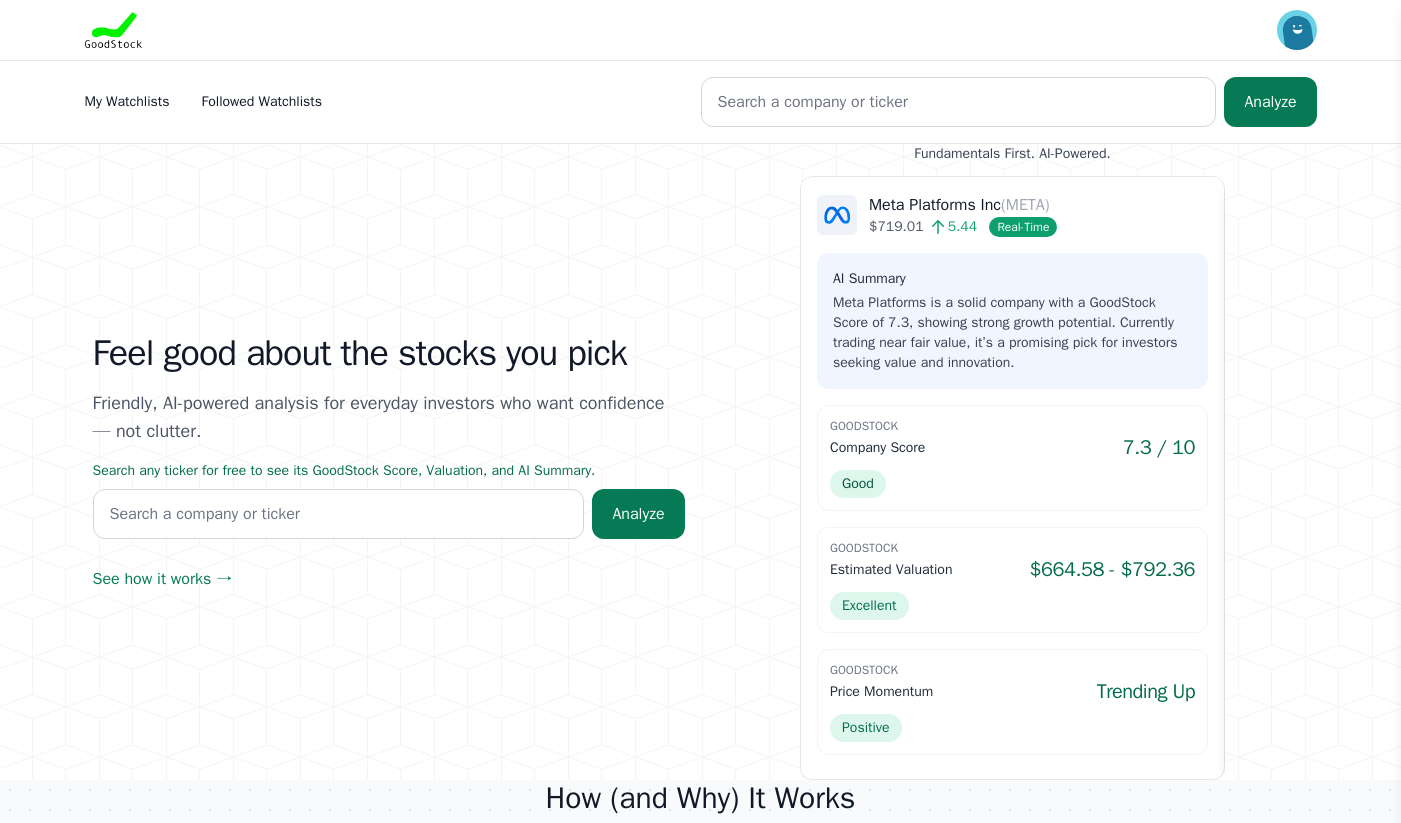 scroll, scrollTop: 0, scrollLeft: 0, axis: both 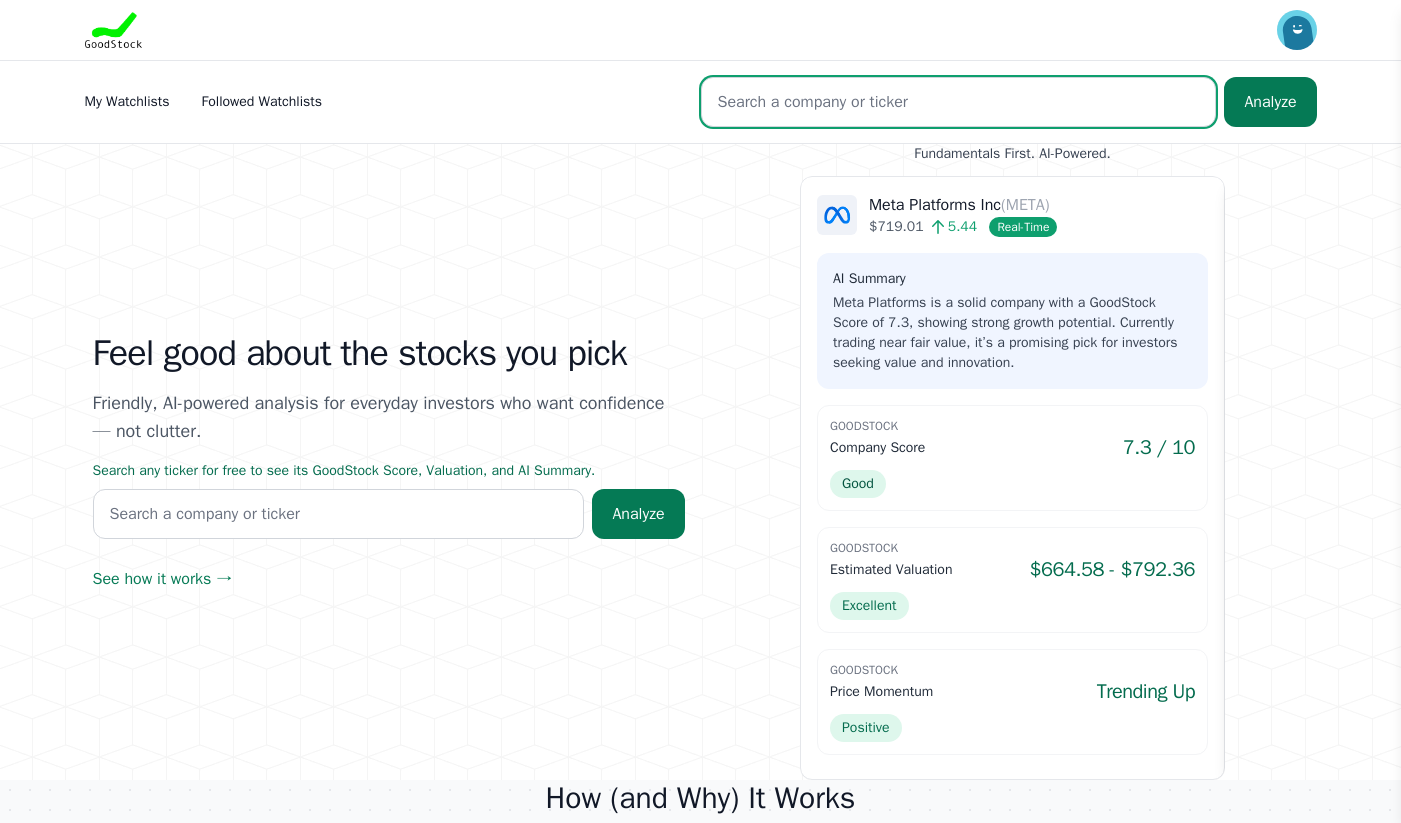 click at bounding box center [959, 102] 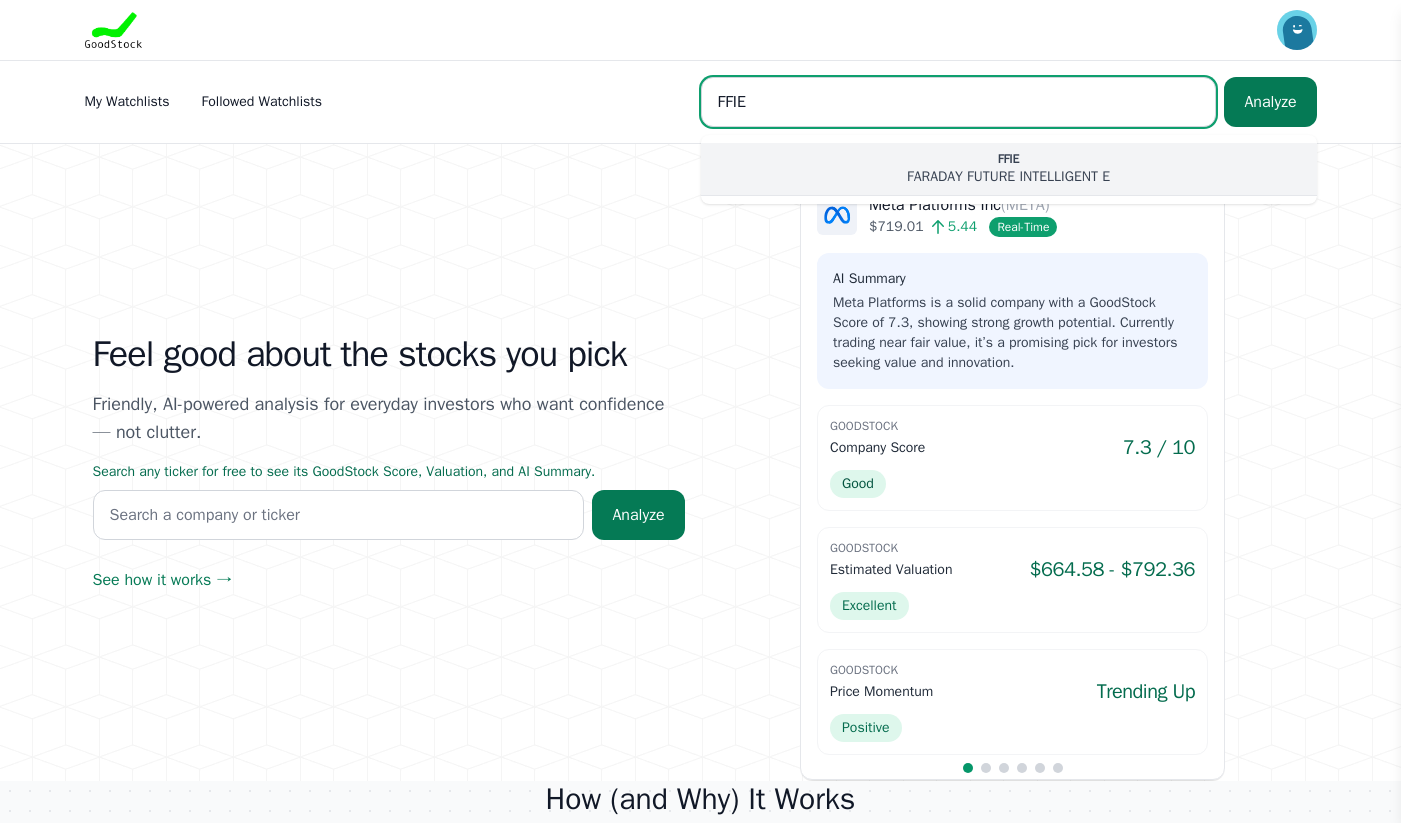 type on "FFIE" 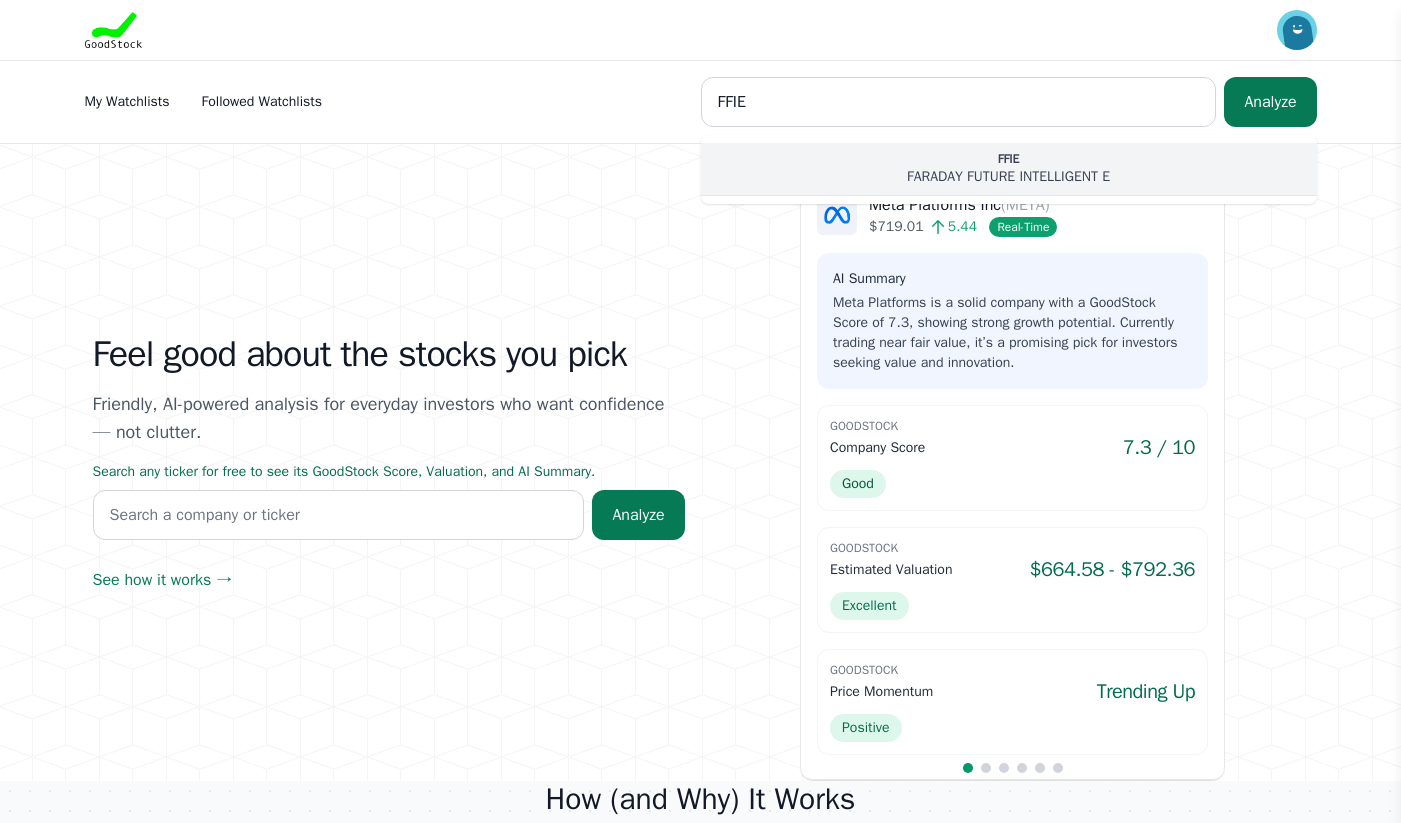 click on "FARADAY FUTURE INTELLIGENT E" at bounding box center (1009, 177) 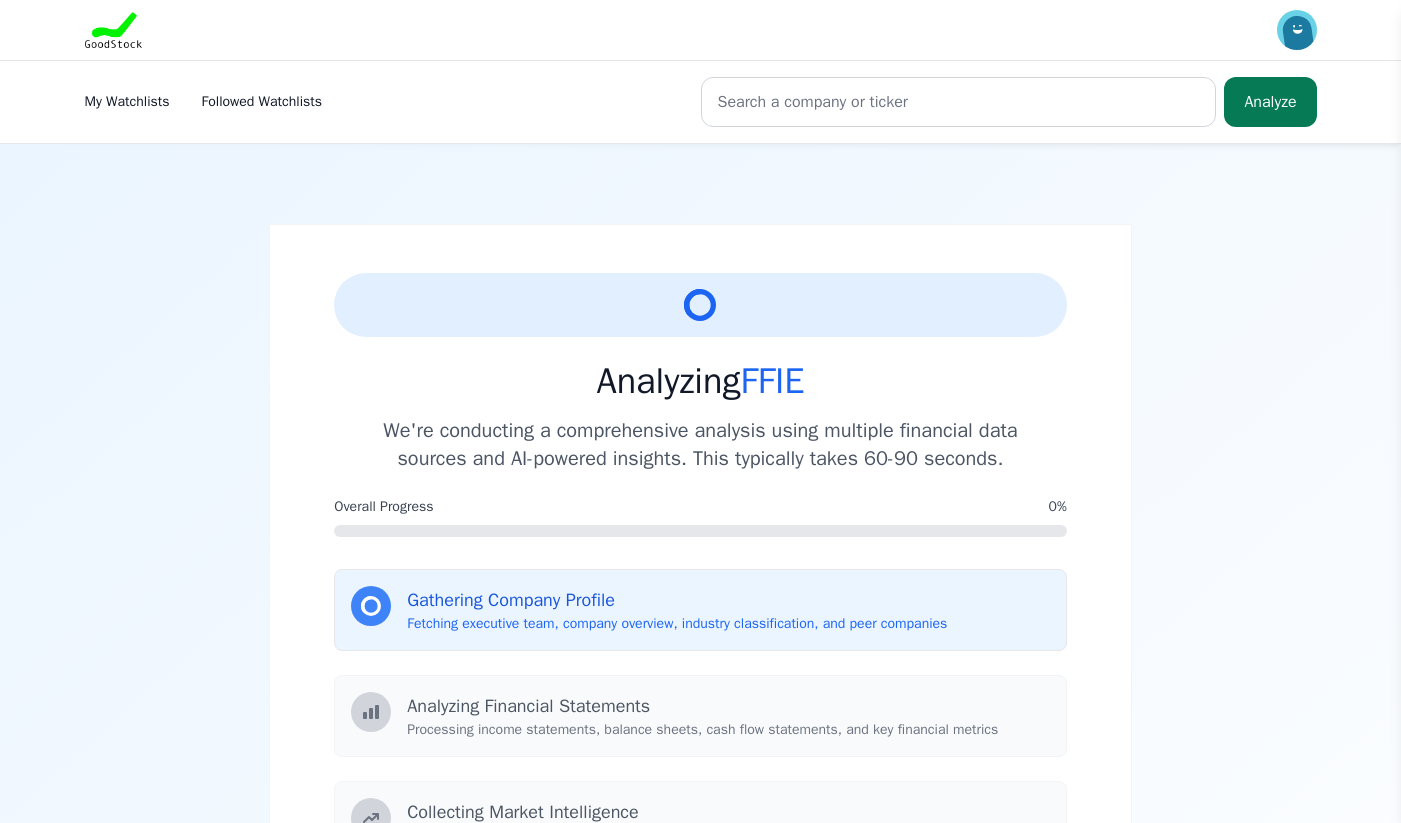 scroll, scrollTop: 0, scrollLeft: 0, axis: both 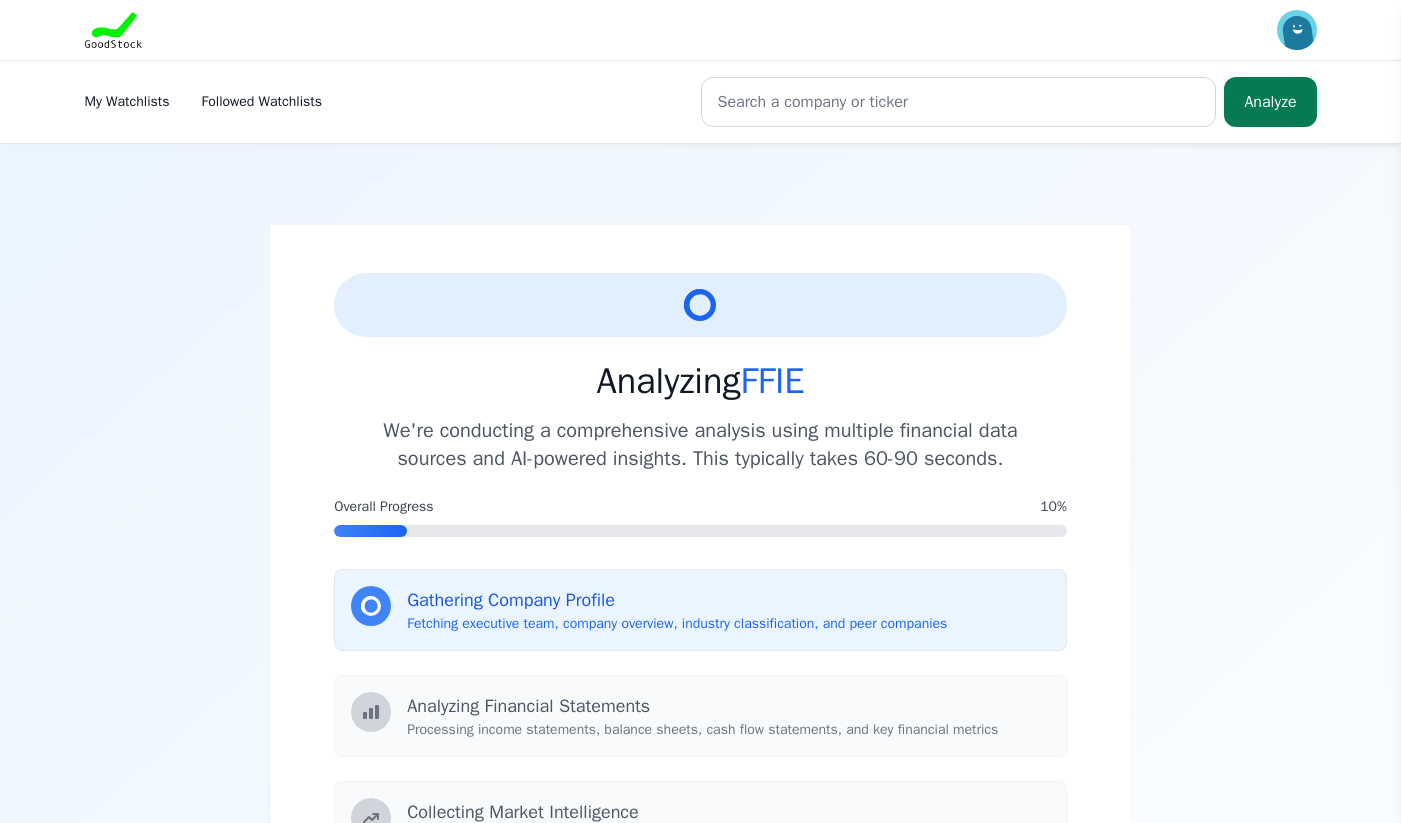 click on "My Watchlists" at bounding box center [127, 101] 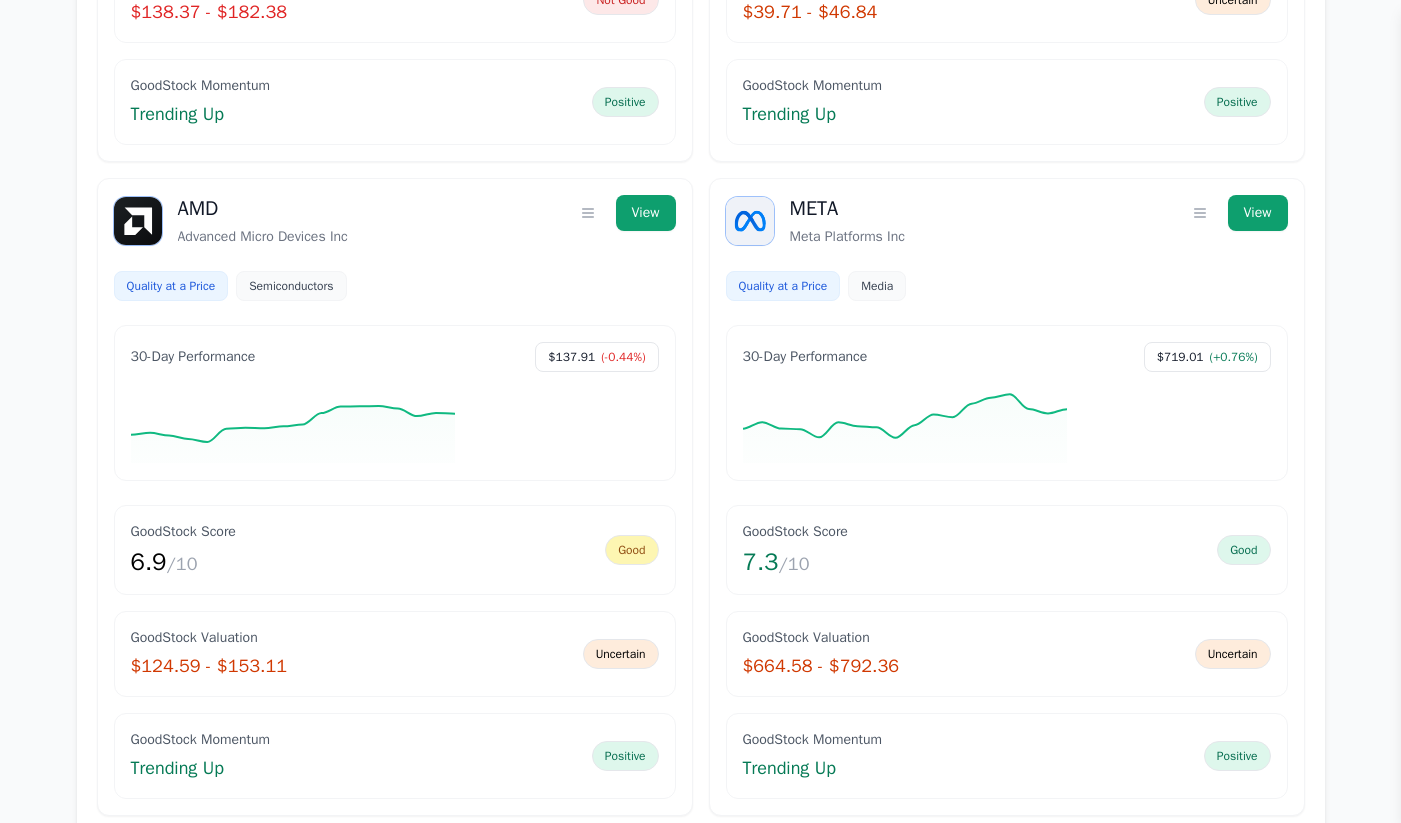 scroll, scrollTop: 3596, scrollLeft: 0, axis: vertical 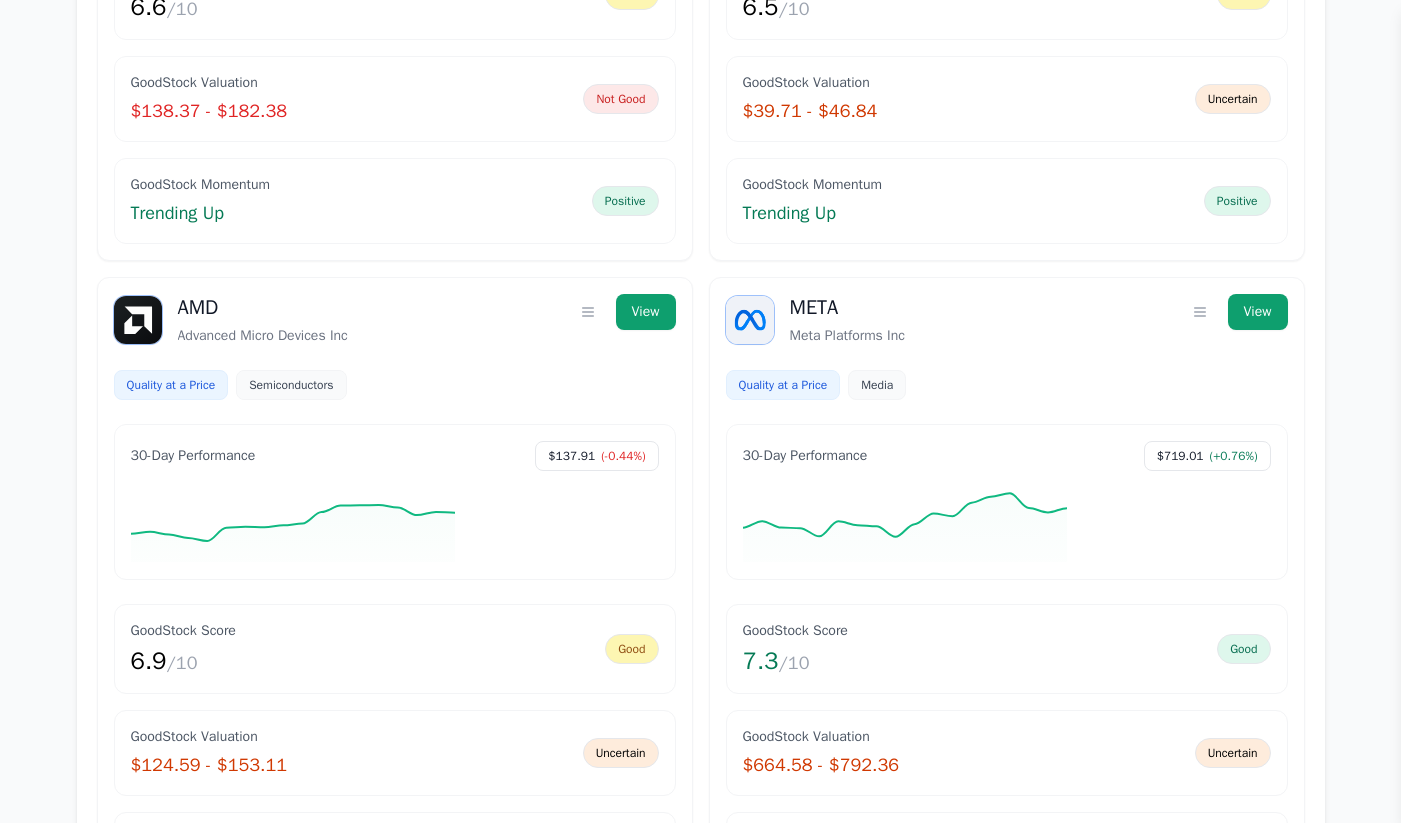 click at bounding box center (588, 2274) 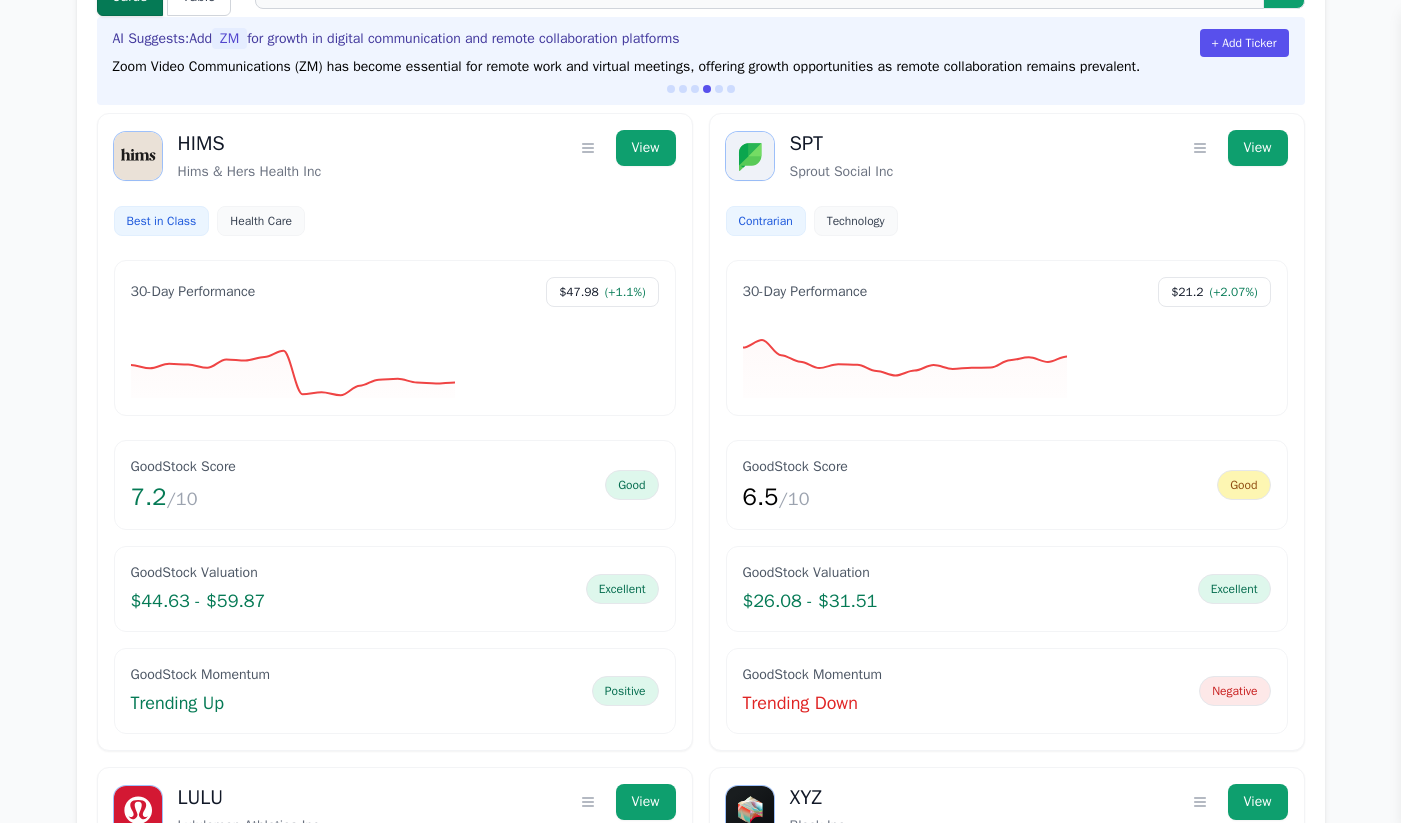 scroll, scrollTop: 0, scrollLeft: 0, axis: both 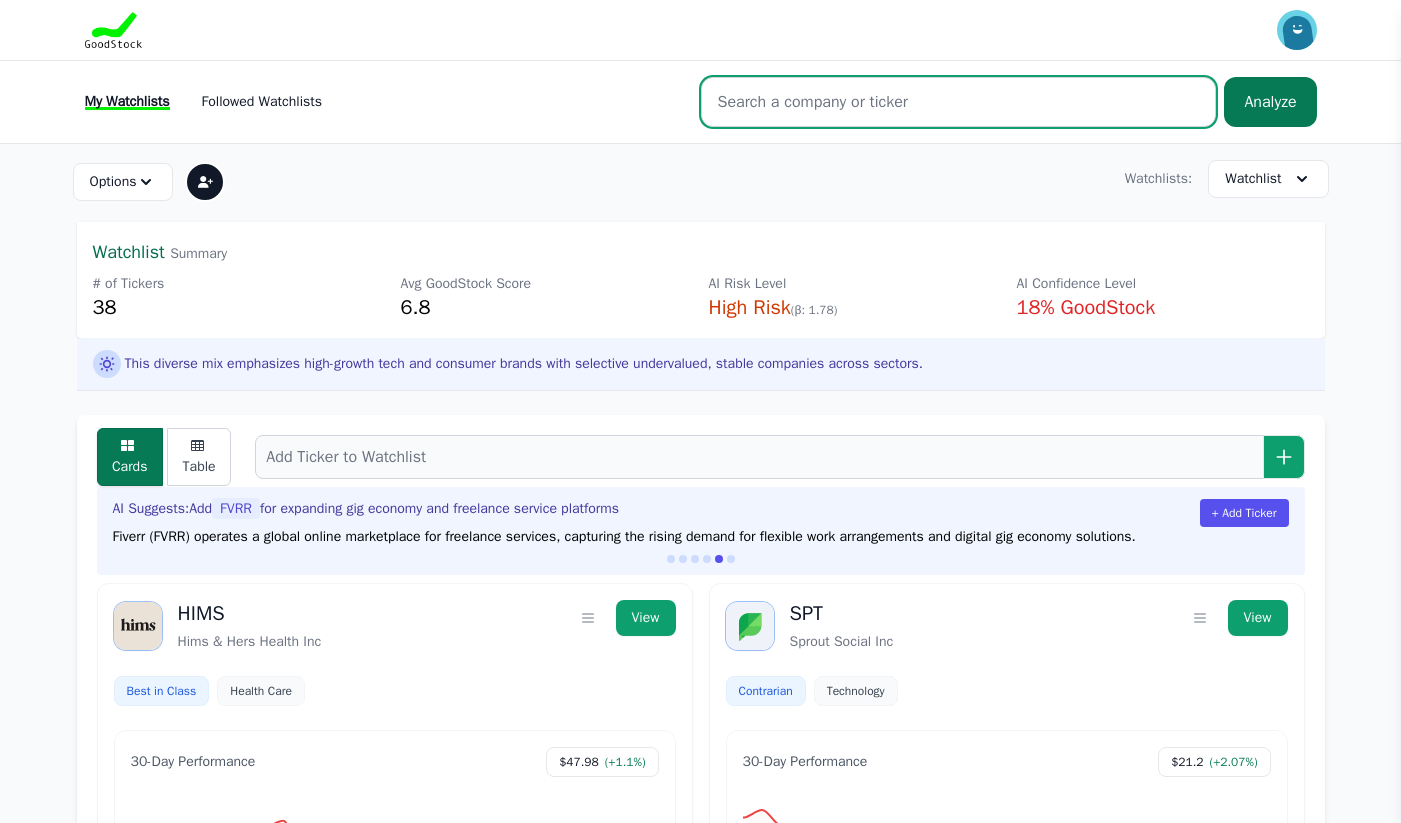 click at bounding box center [959, 102] 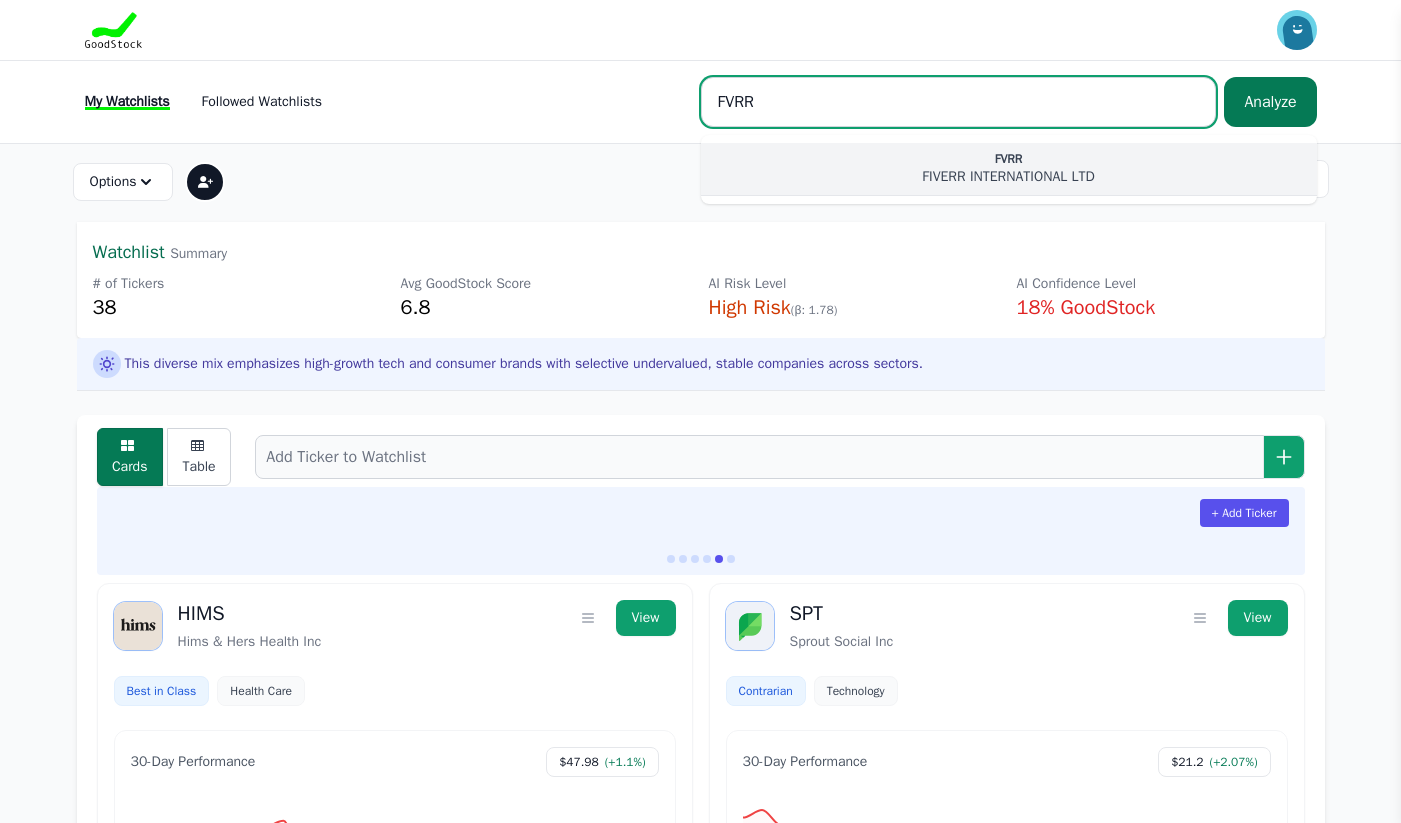 type on "FVRR" 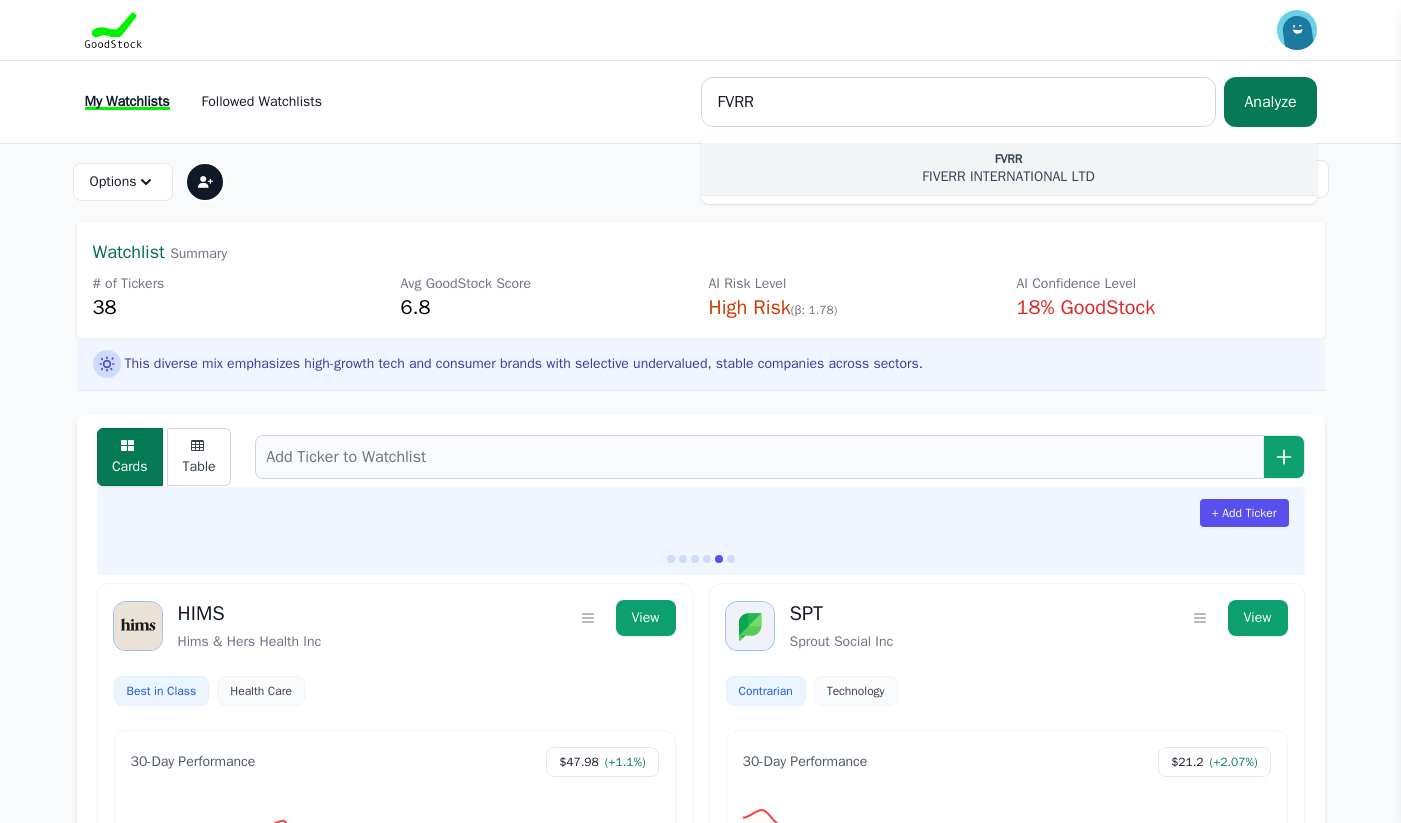 click on "FVRR" at bounding box center (1009, 159) 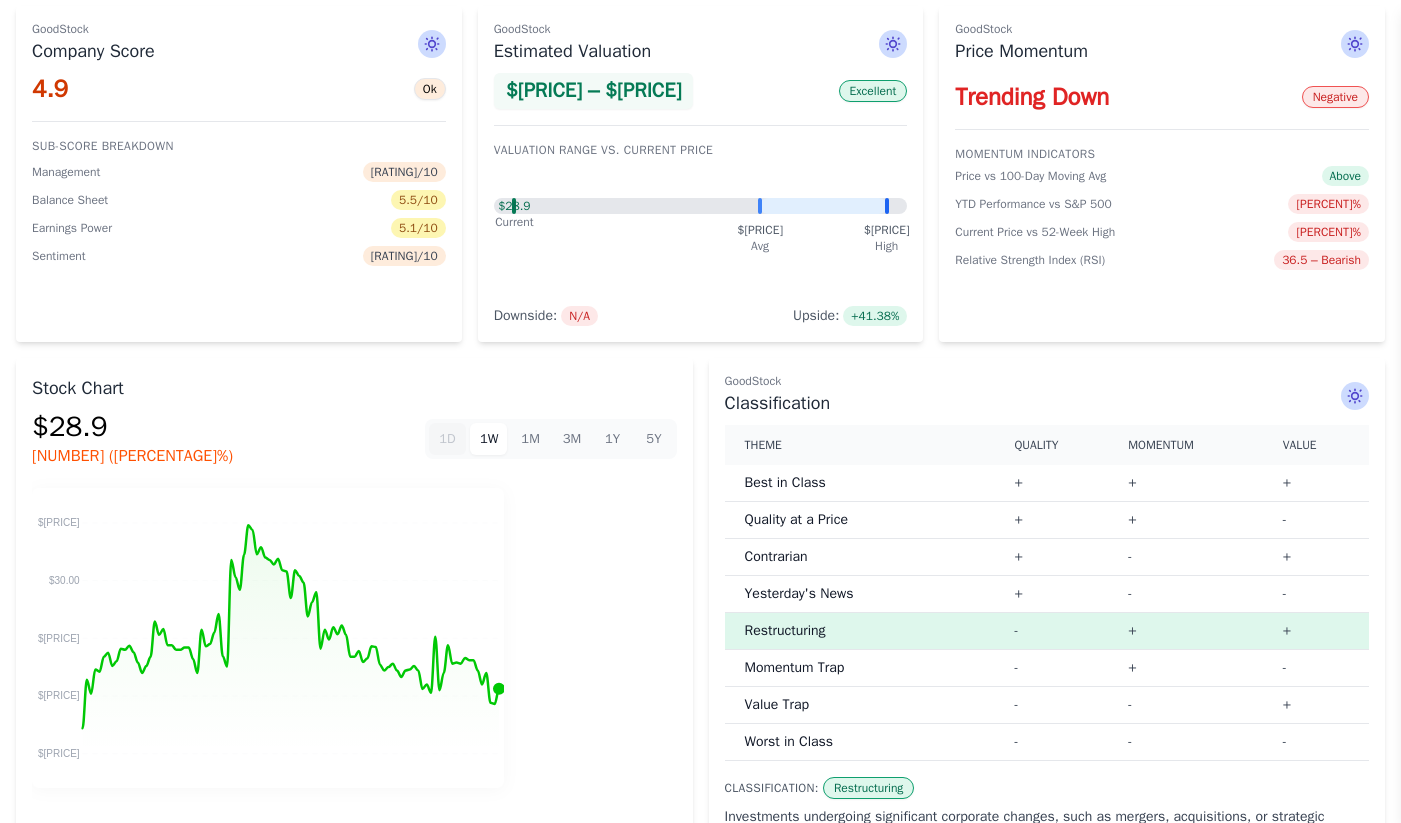 scroll, scrollTop: 364, scrollLeft: 0, axis: vertical 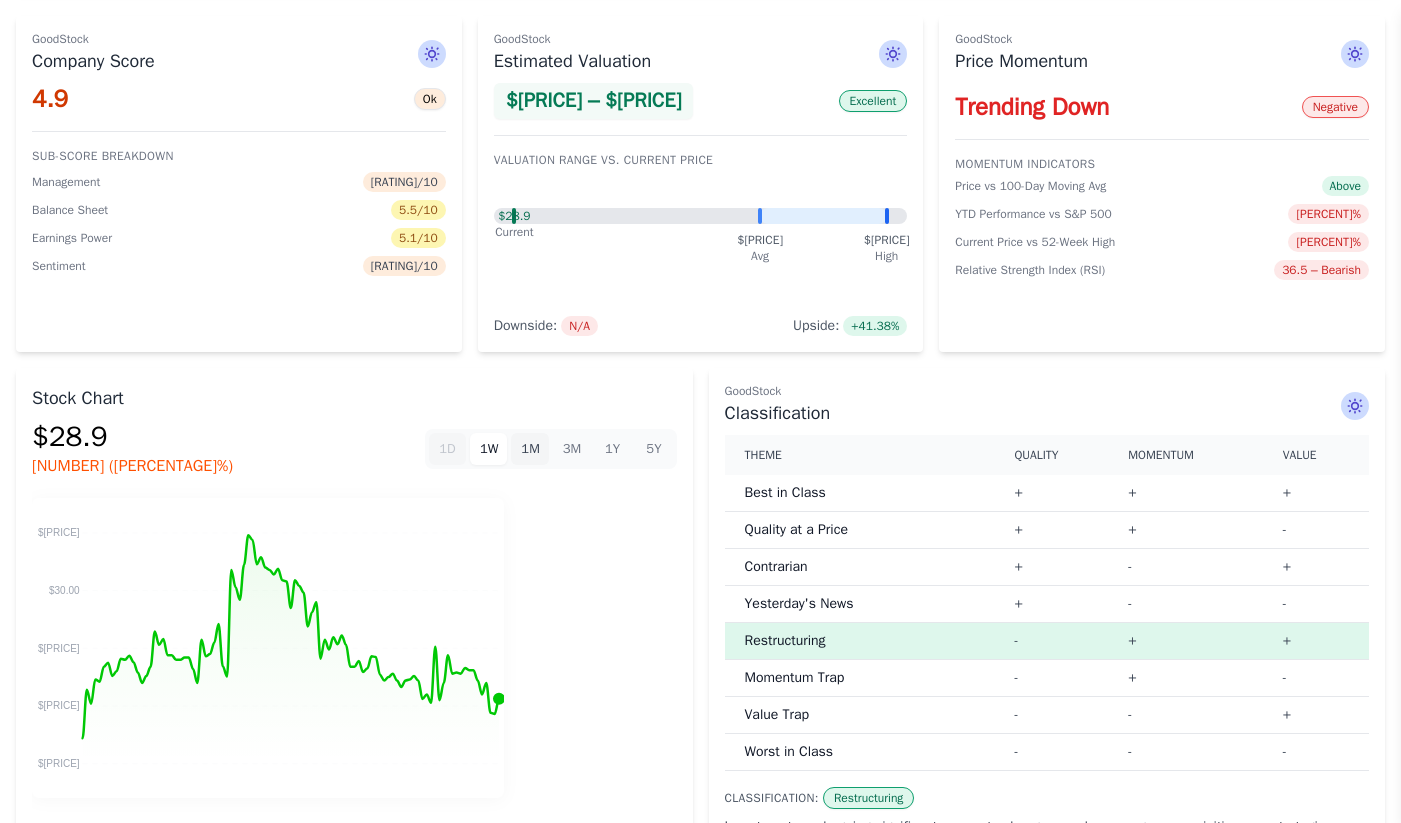 click on "1M" at bounding box center [529, 449] 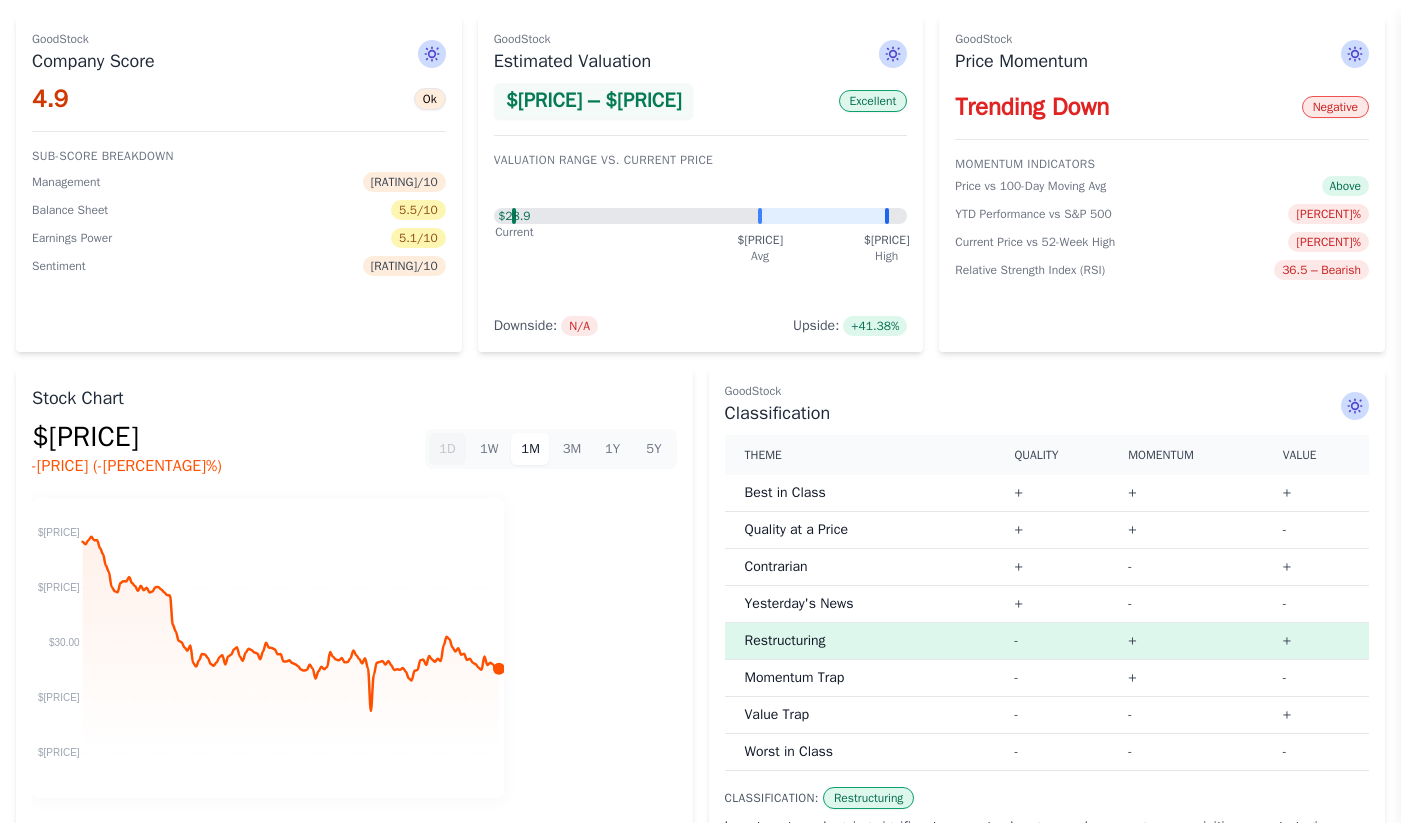 click on "1D
1W
1M
3M
1Y
5Y" at bounding box center (551, 449) 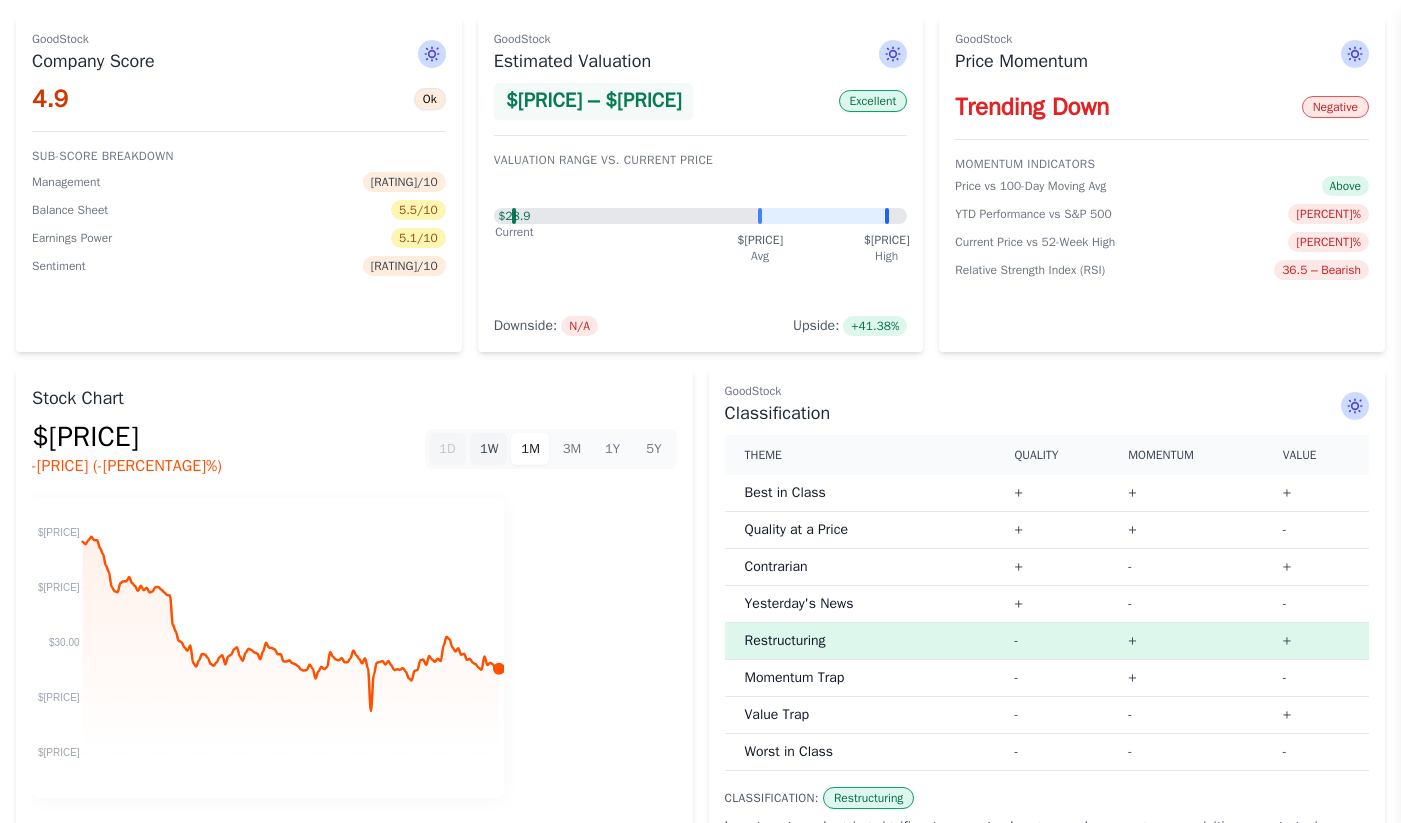 click on "1W" at bounding box center (488, 449) 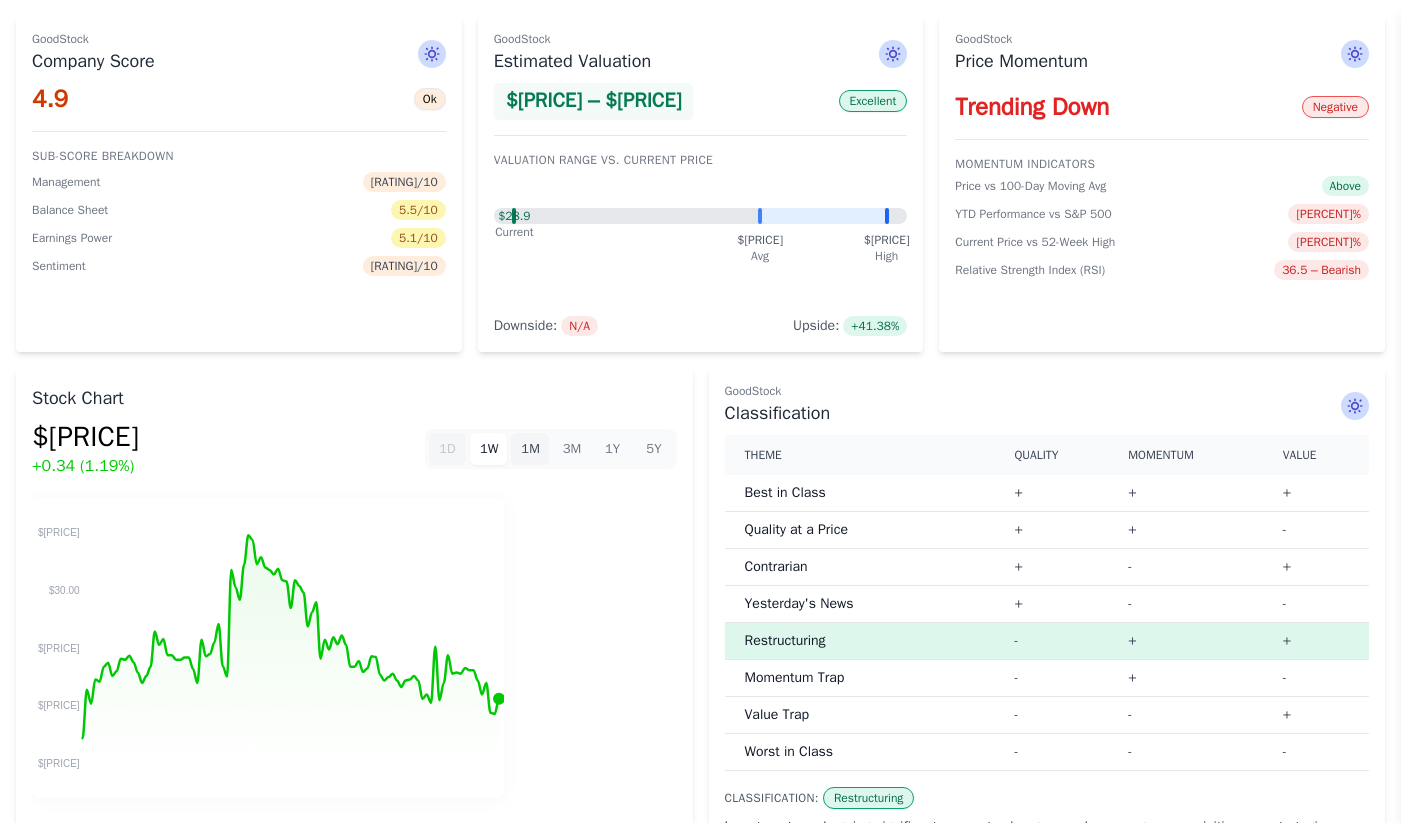click on "1M" at bounding box center (529, 449) 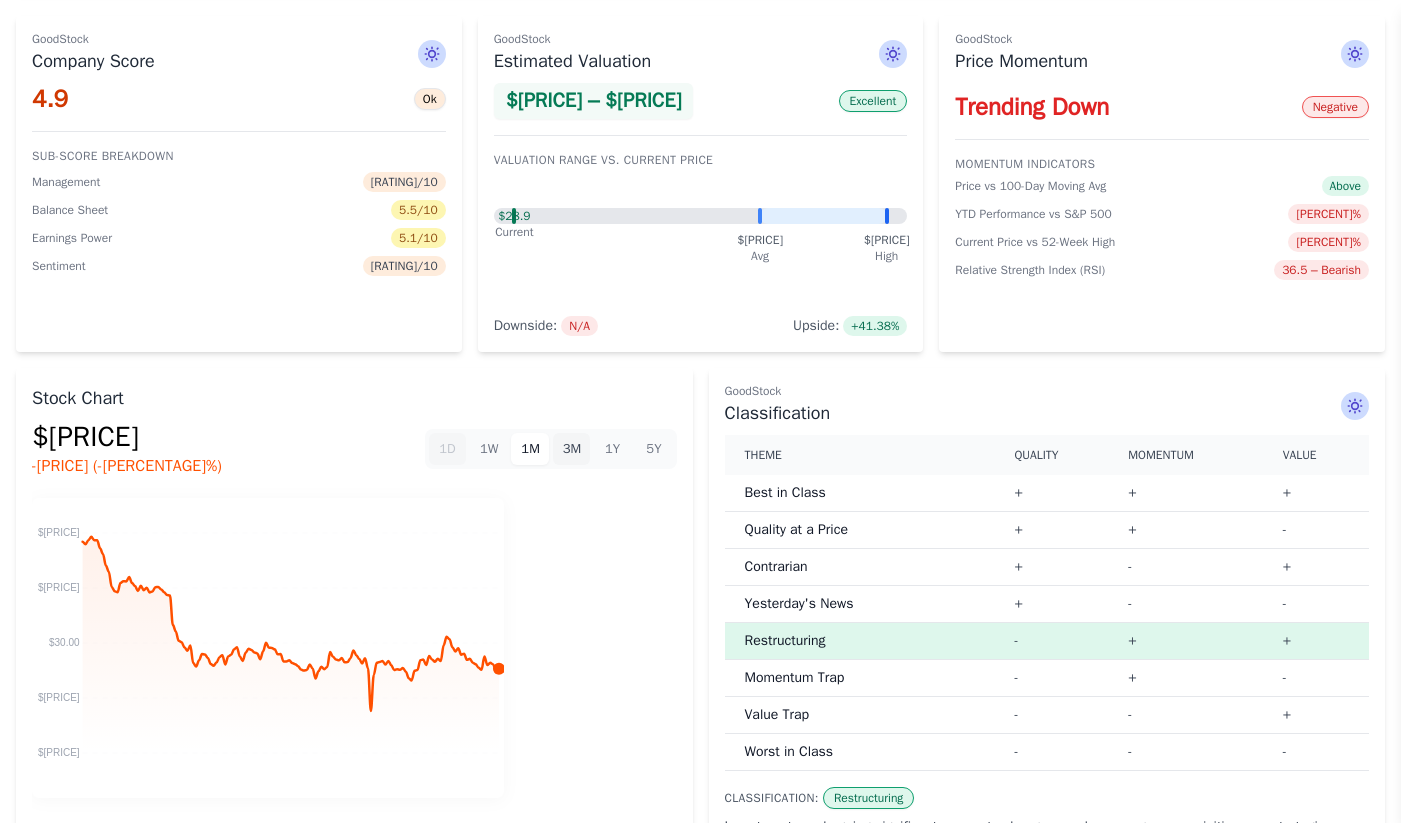 click on "3M" at bounding box center (571, 449) 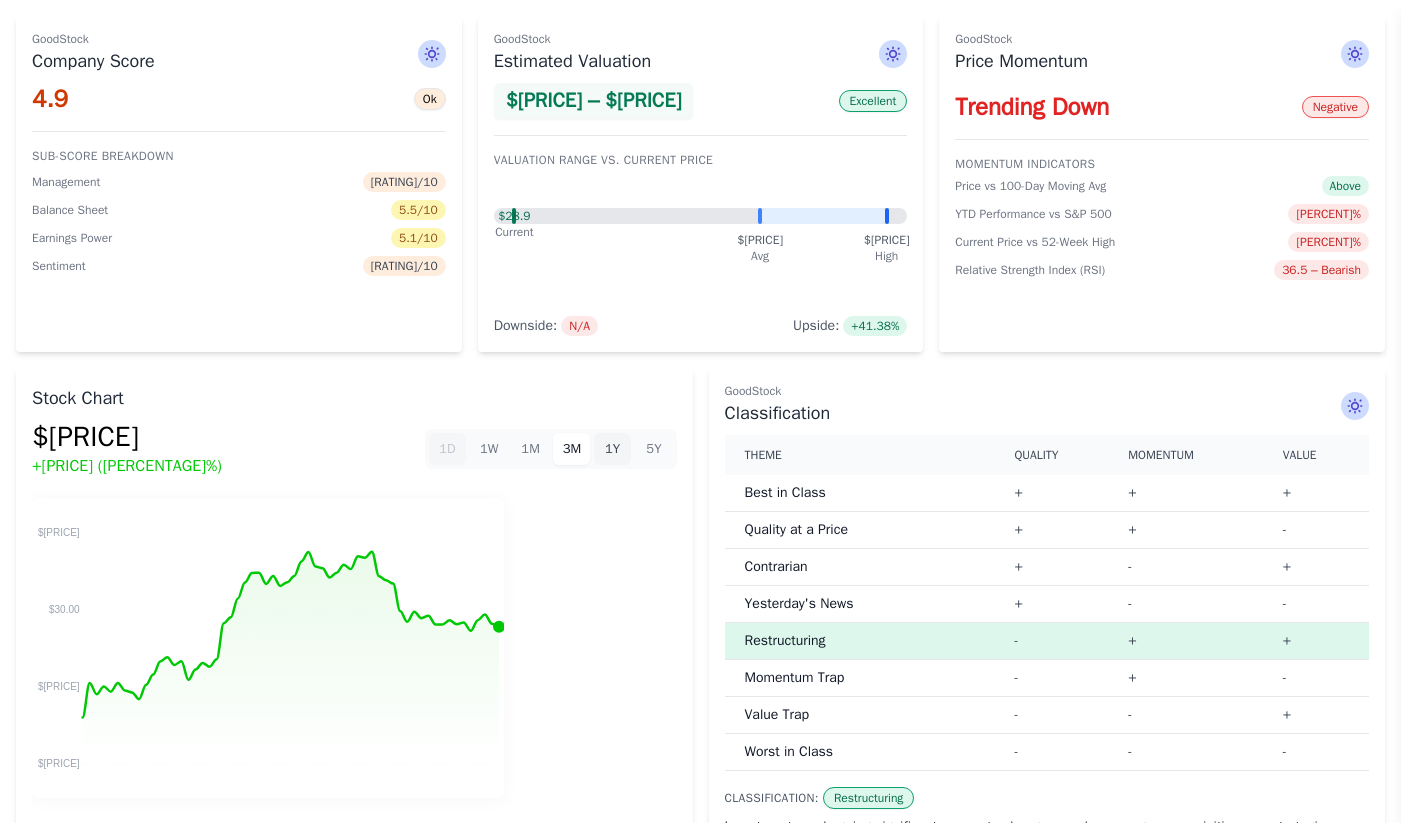 click on "1Y" at bounding box center [612, 449] 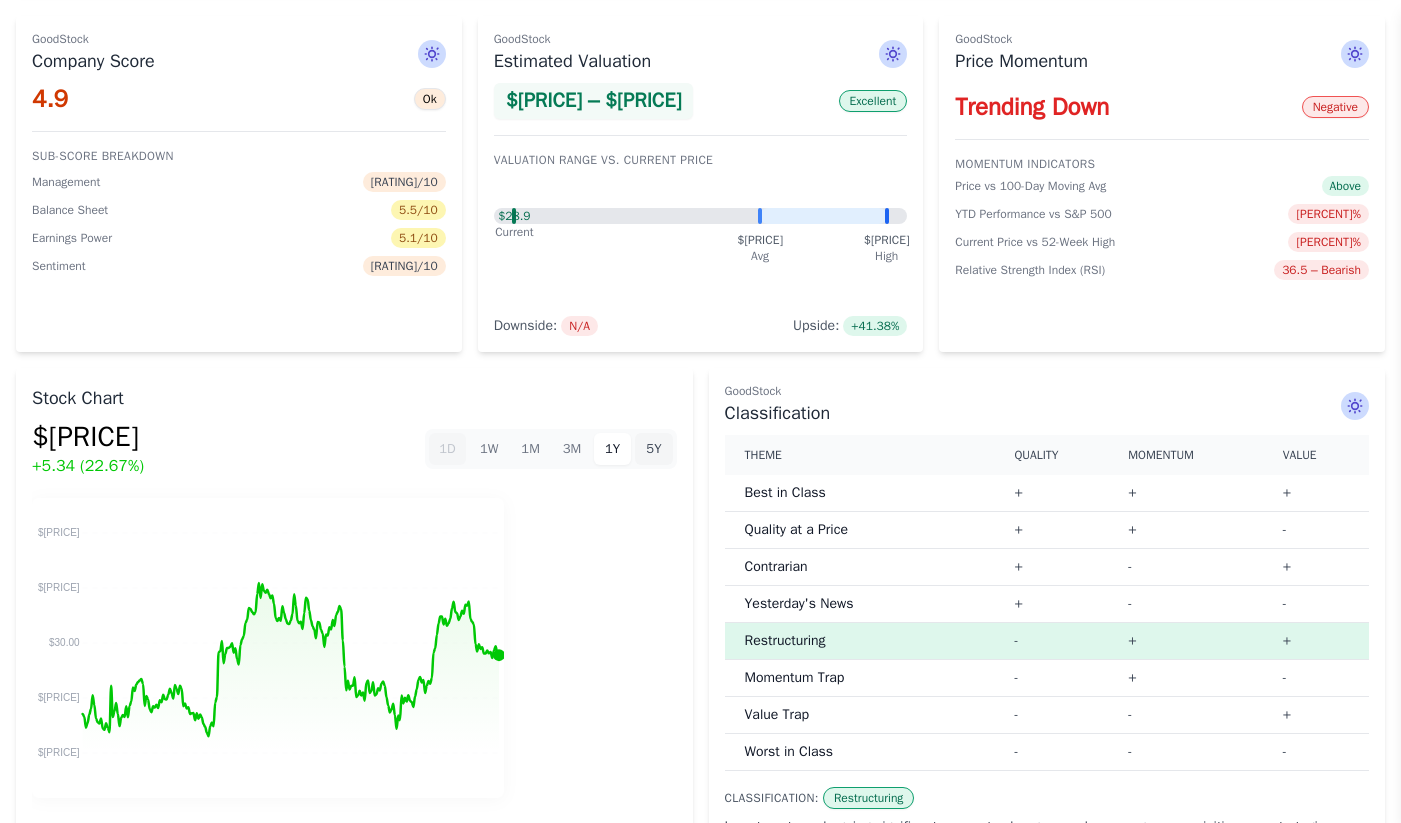 click on "5Y" at bounding box center (653, 449) 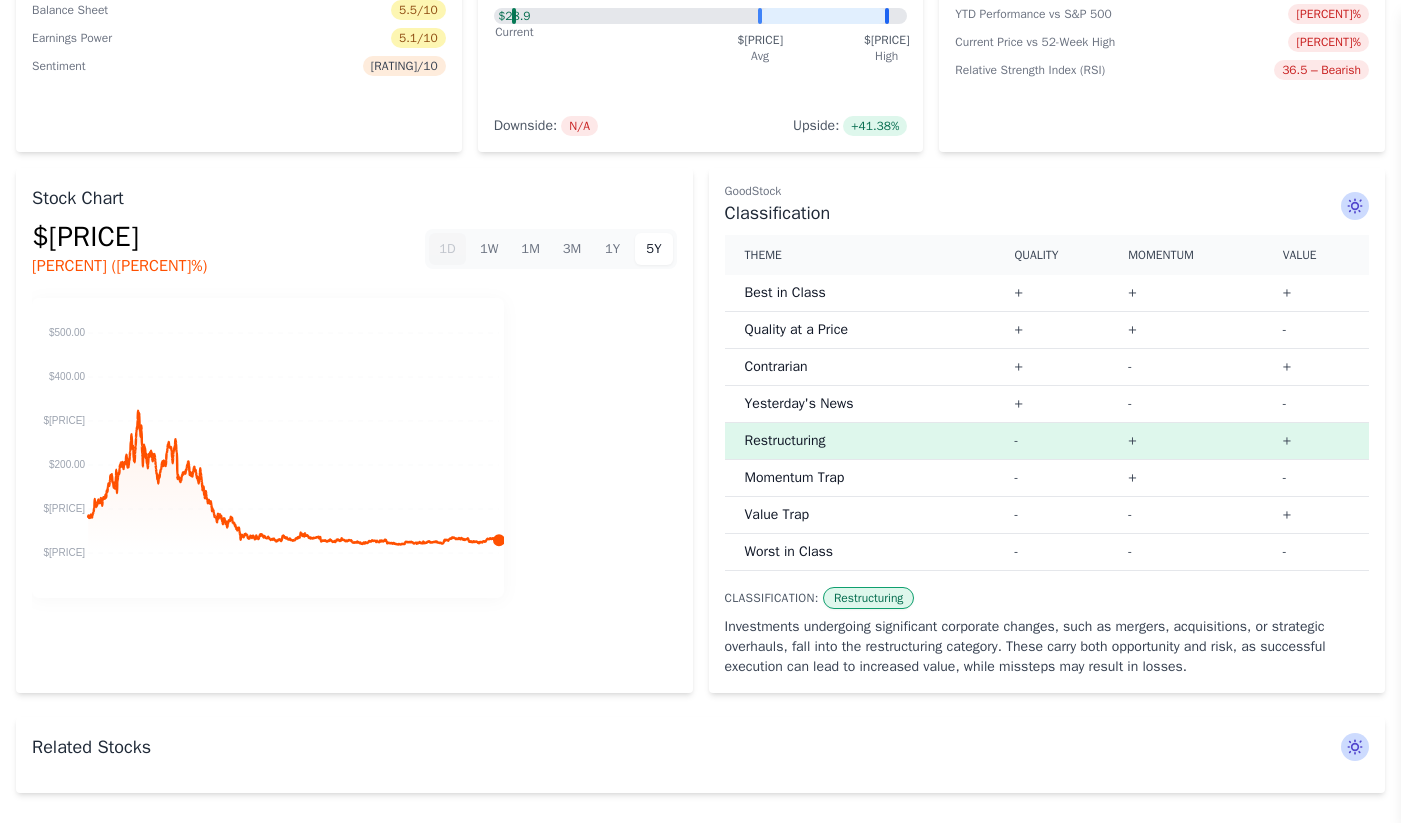 scroll, scrollTop: 569, scrollLeft: 0, axis: vertical 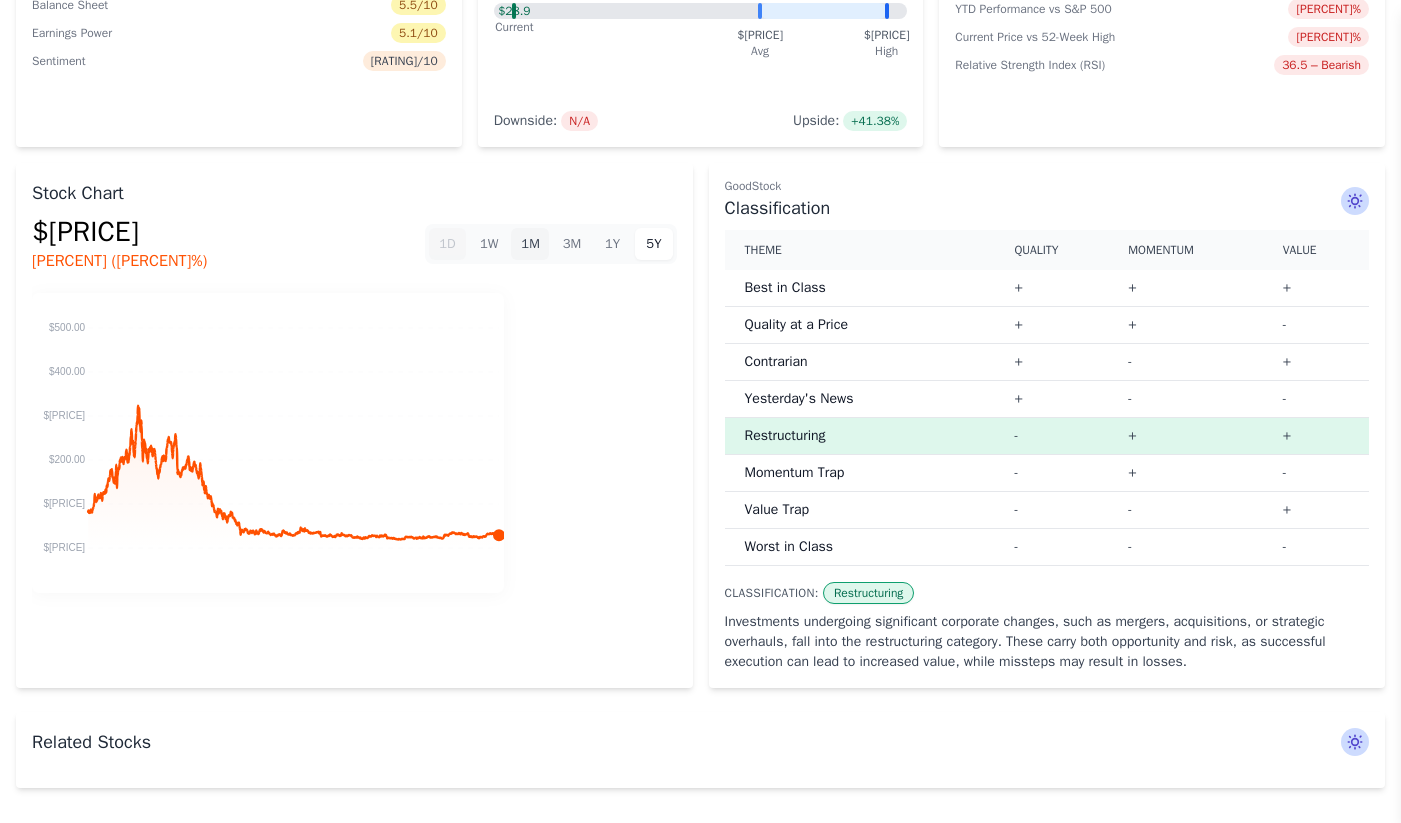 click on "1M" at bounding box center (529, 244) 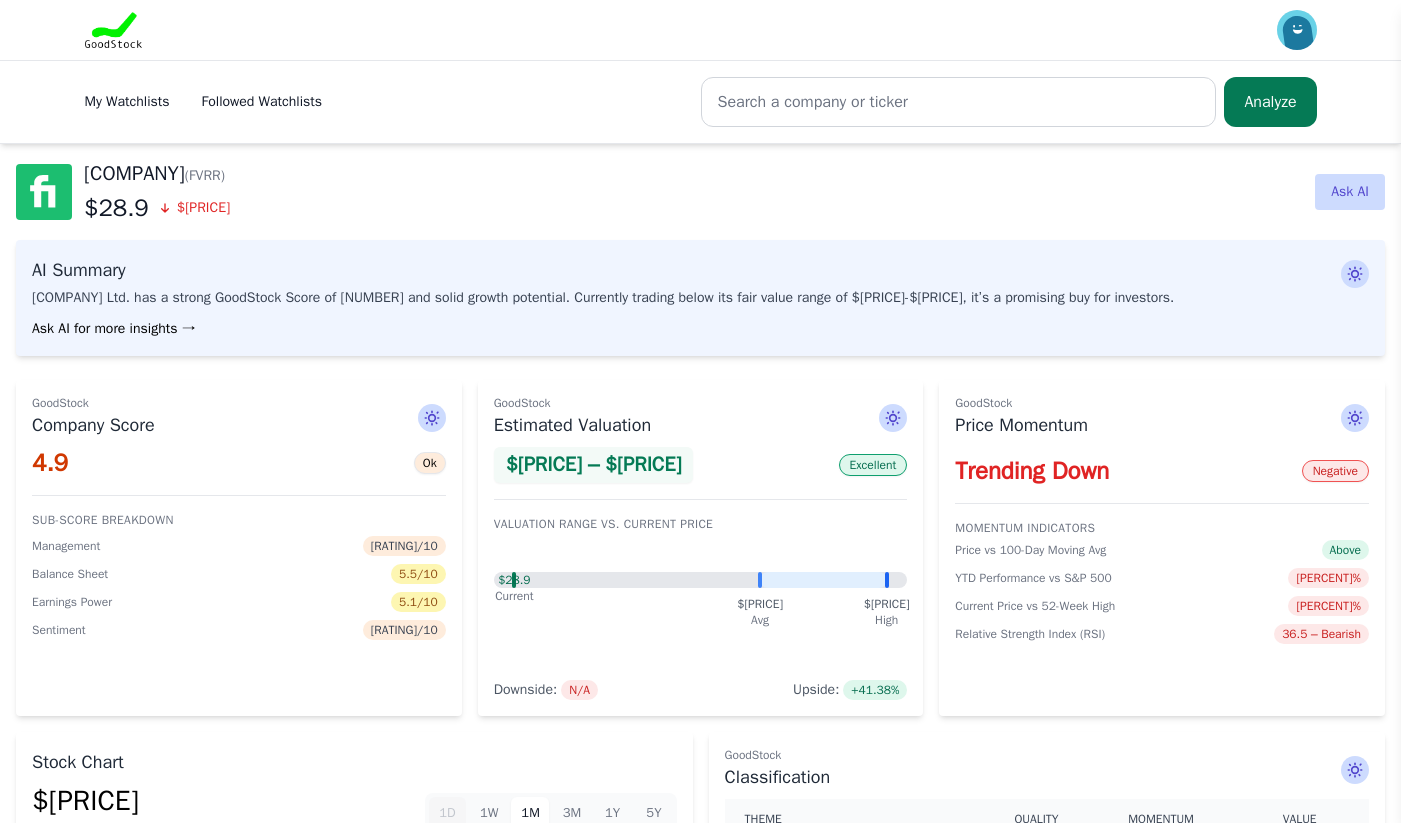 scroll, scrollTop: 1, scrollLeft: 0, axis: vertical 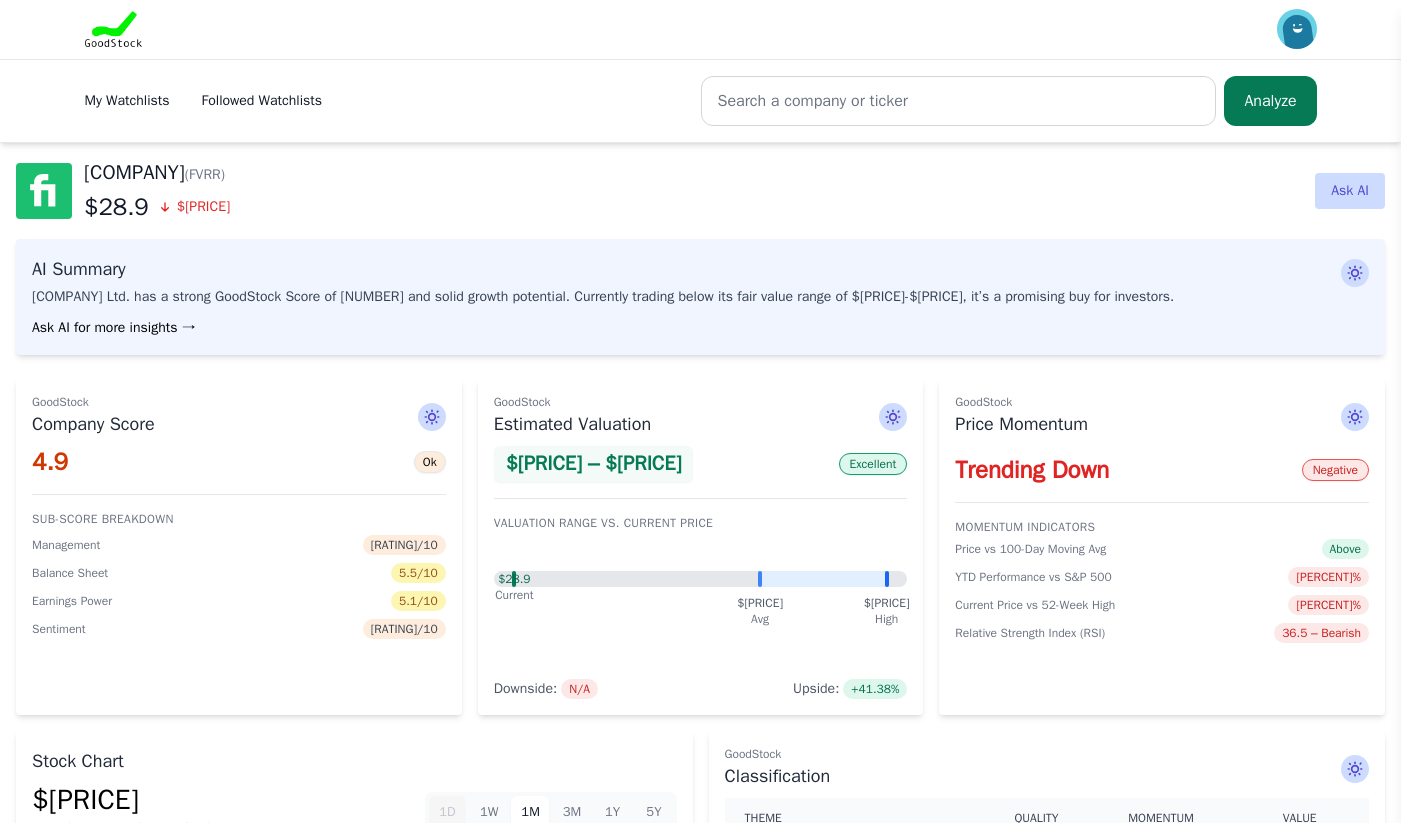 click on "My Watchlists" at bounding box center [127, 100] 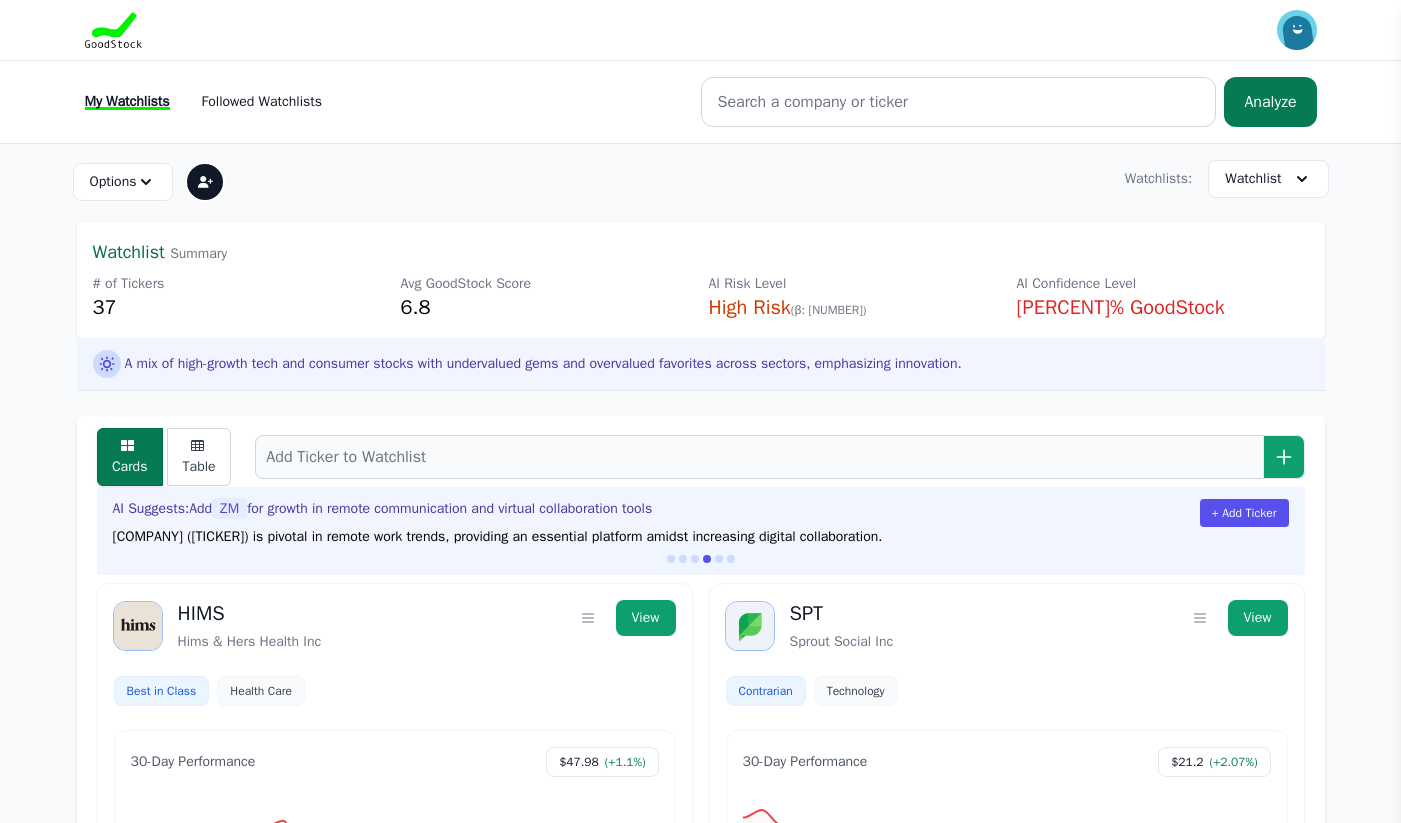 scroll, scrollTop: 137, scrollLeft: 0, axis: vertical 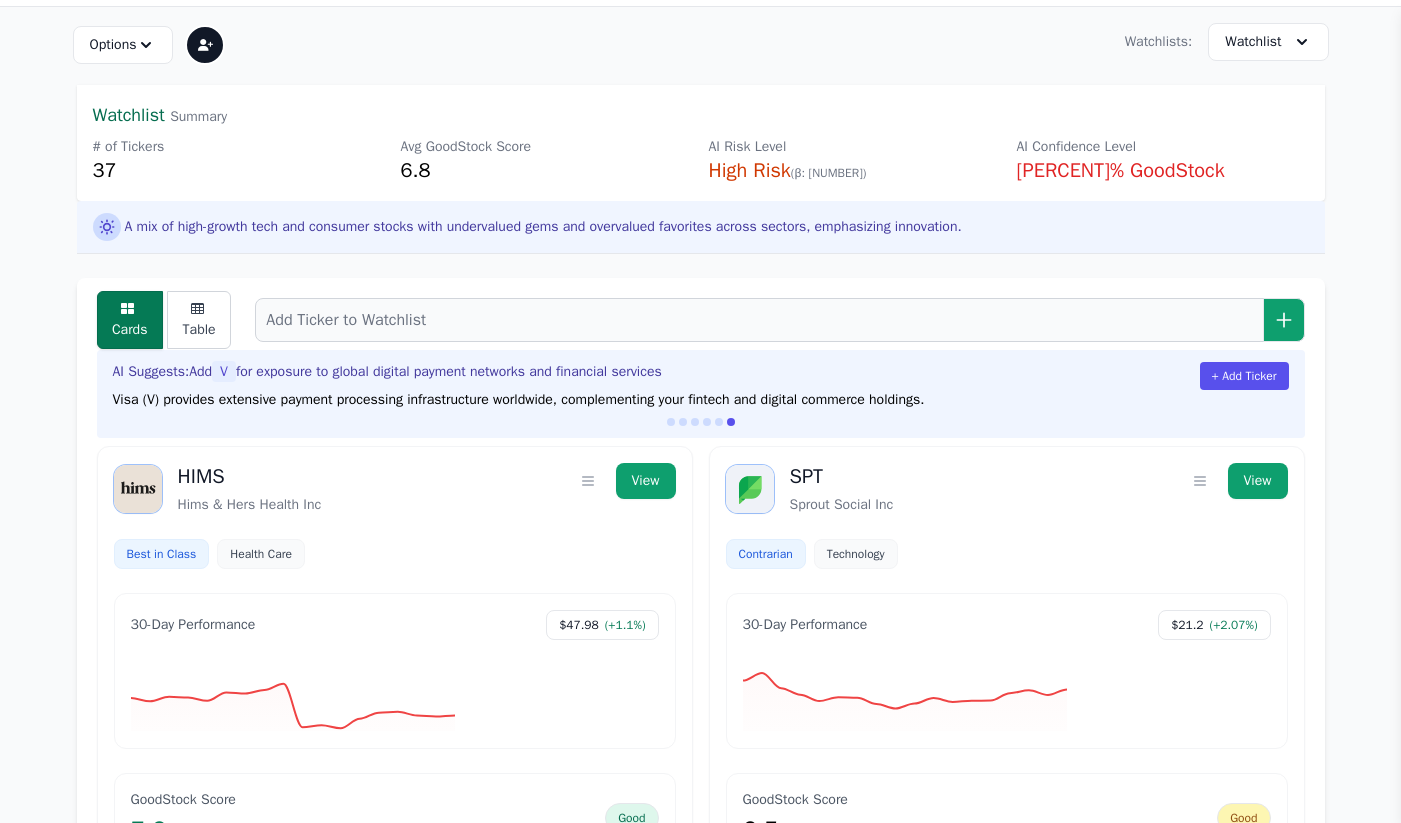 click on "A mix of high-growth tech and consumer stocks with undervalued gems and overvalued favorites across sectors, emphasizing innovation." at bounding box center [527, 227] 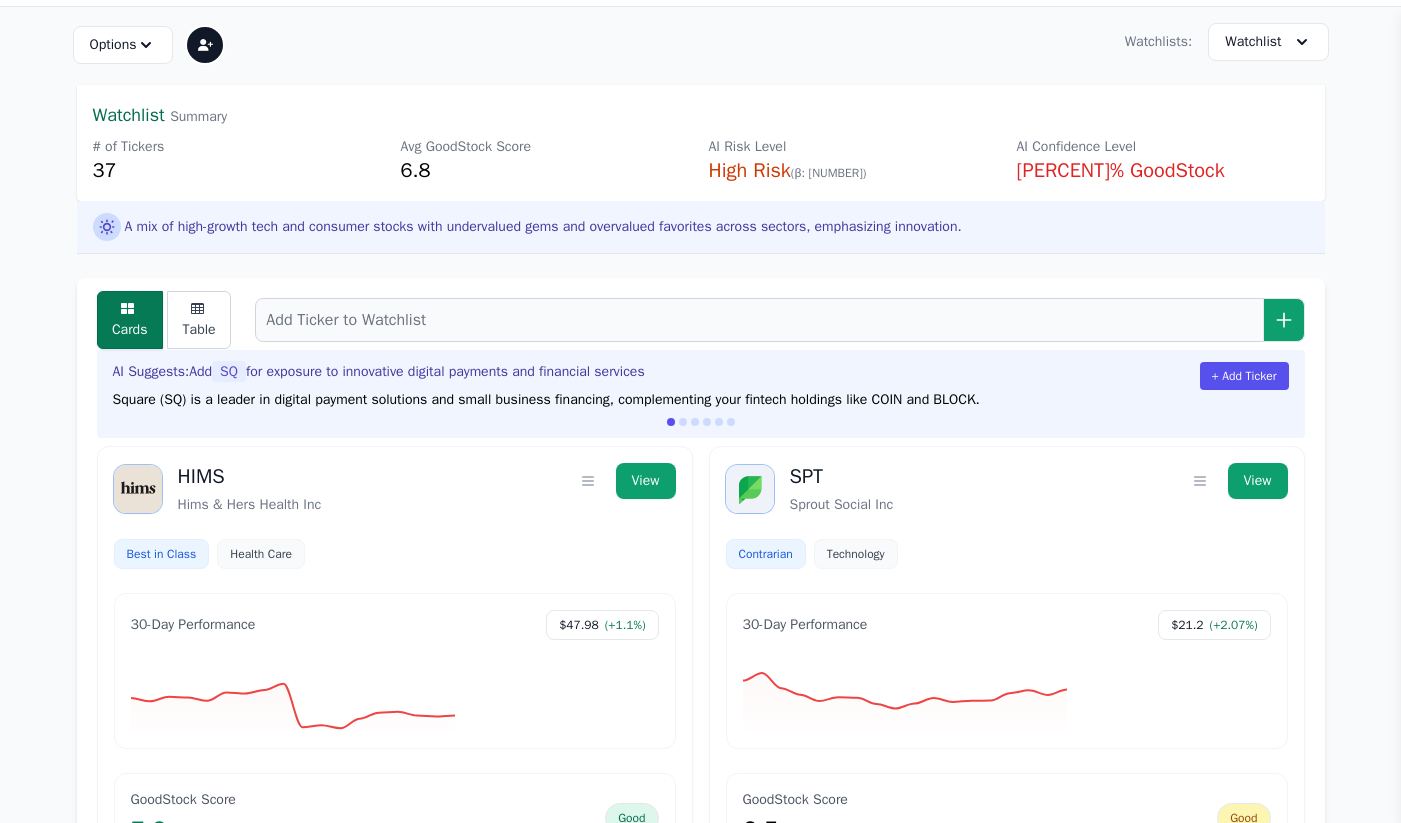 click on "Options
Primary Watchlist
Rename Watchlist
Sharing Settings
Delete Watchlist
Watchlists:
Watchlist
Watchlists:
Crypto Related
Holdings
Watchlist
Second List
Add New Watchlist" at bounding box center [701, 42] 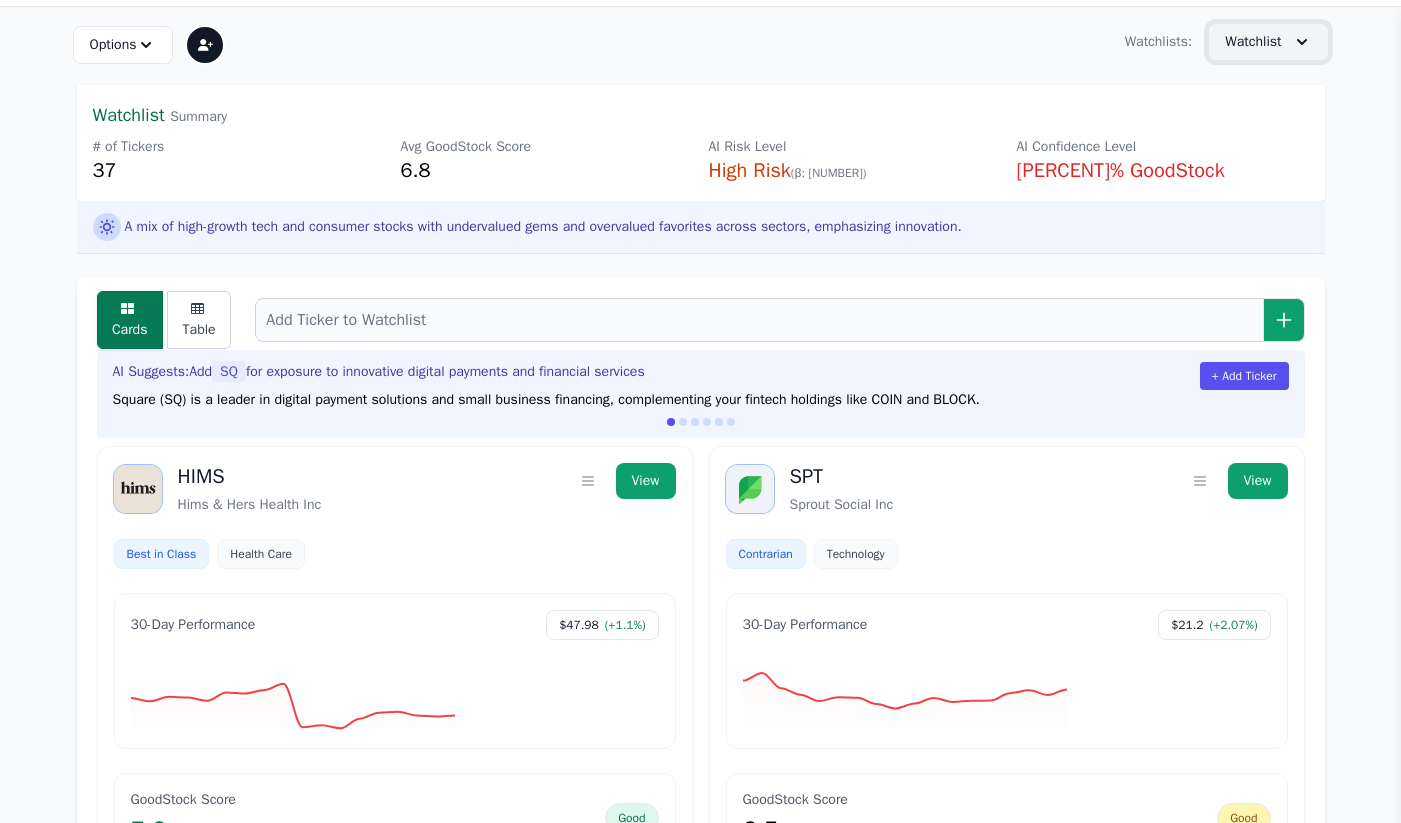 click on "Watchlist" at bounding box center (1253, 42) 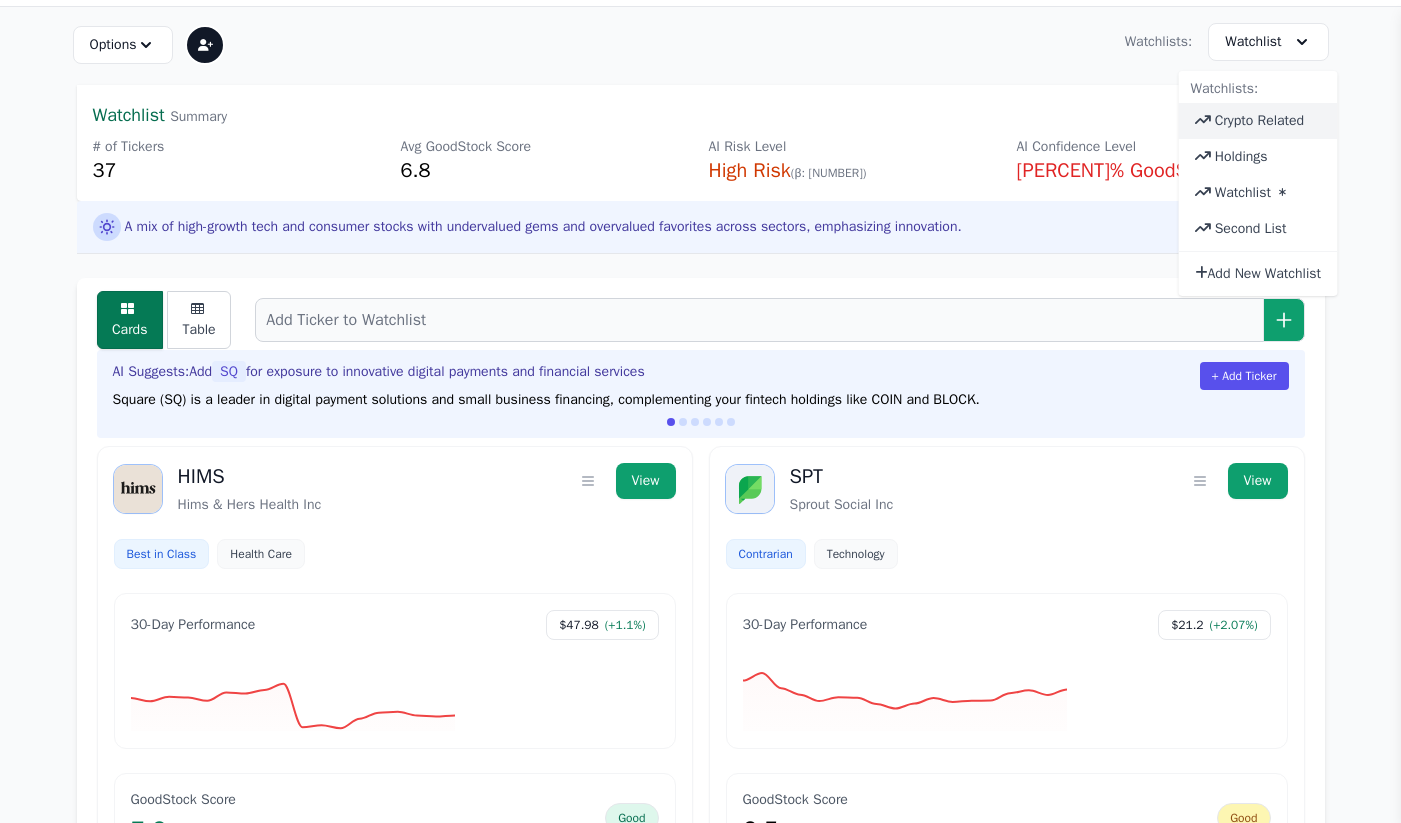 click on "Crypto Related" at bounding box center [1259, 120] 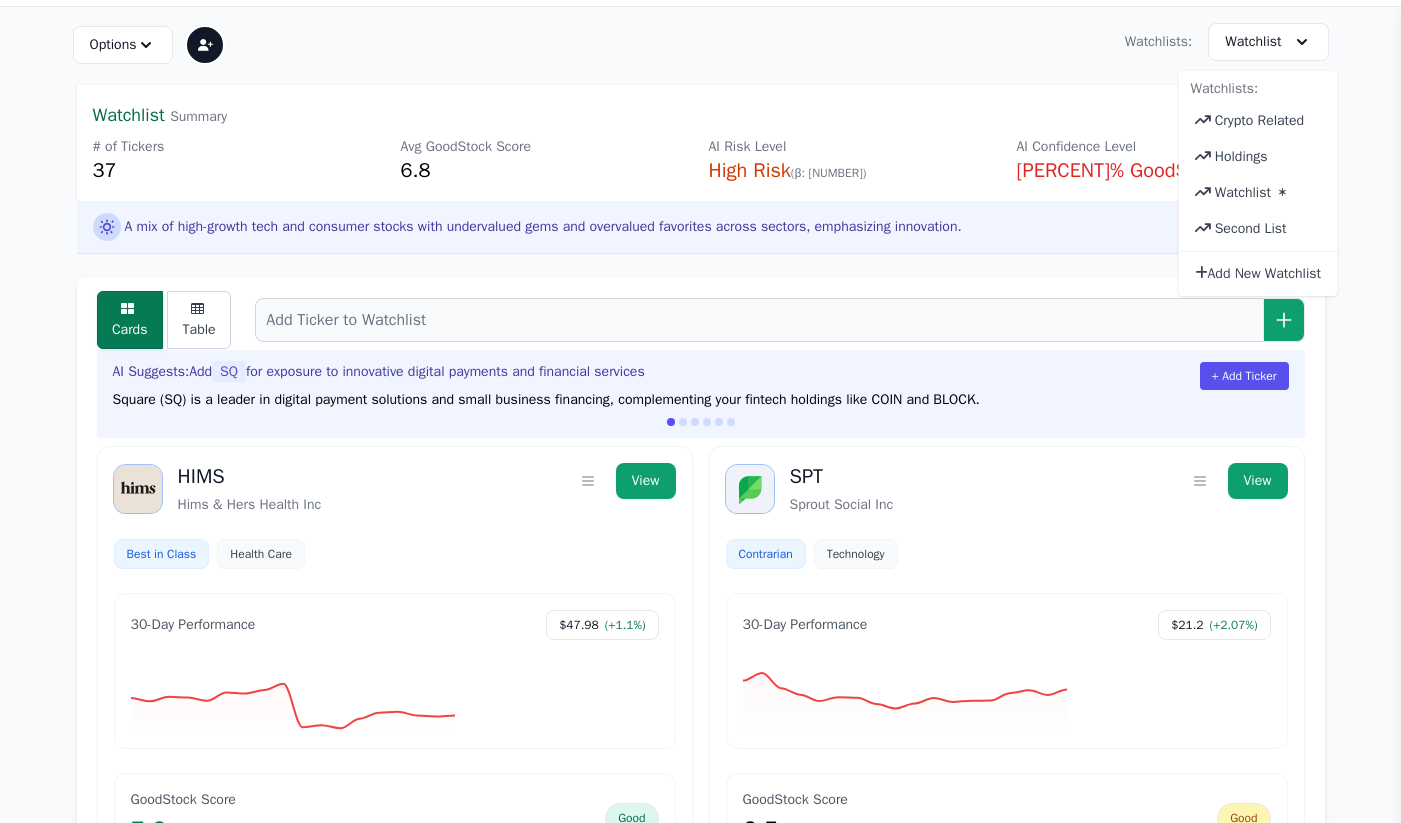scroll, scrollTop: 0, scrollLeft: 0, axis: both 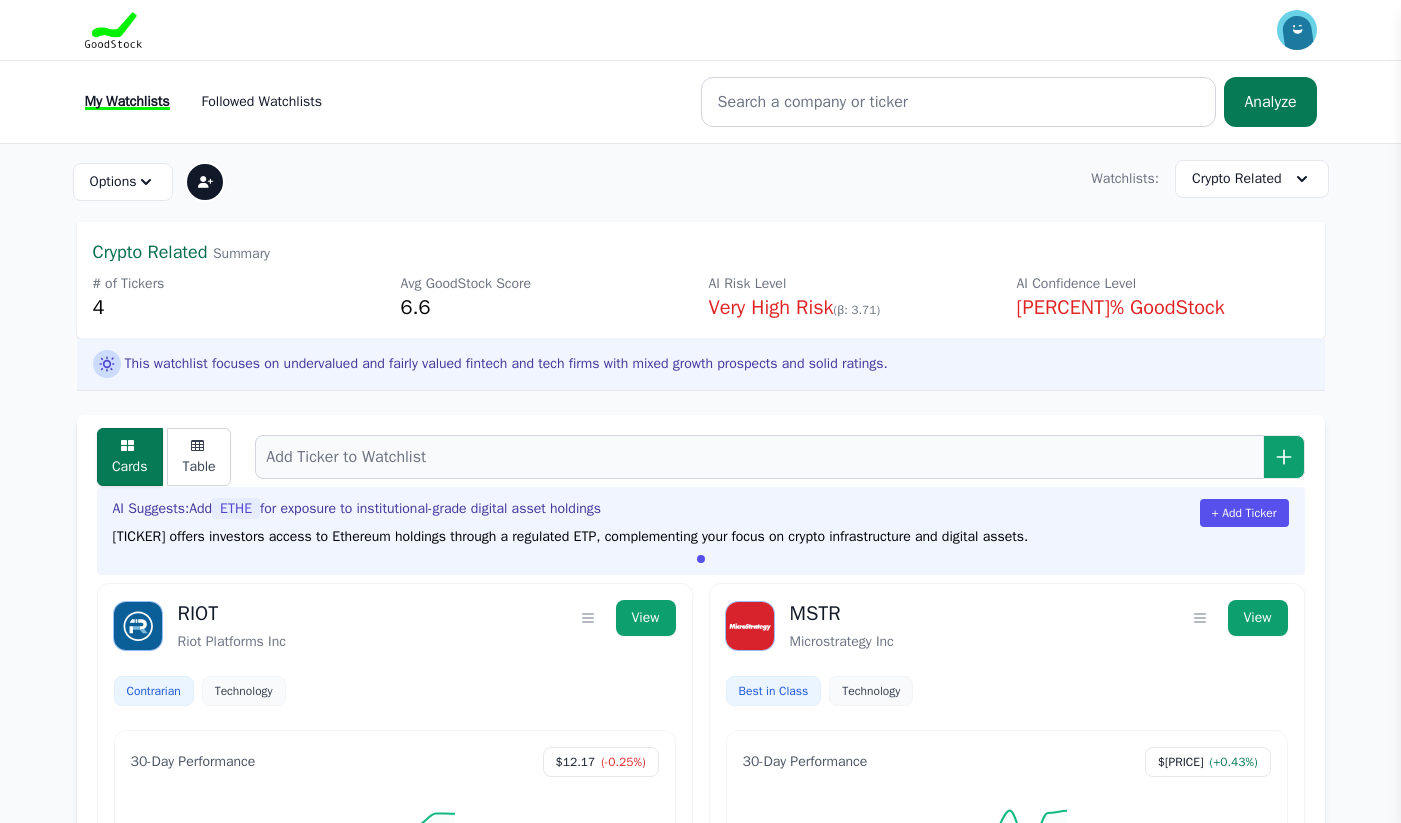 click on "+ Add Ticker" at bounding box center [1244, 513] 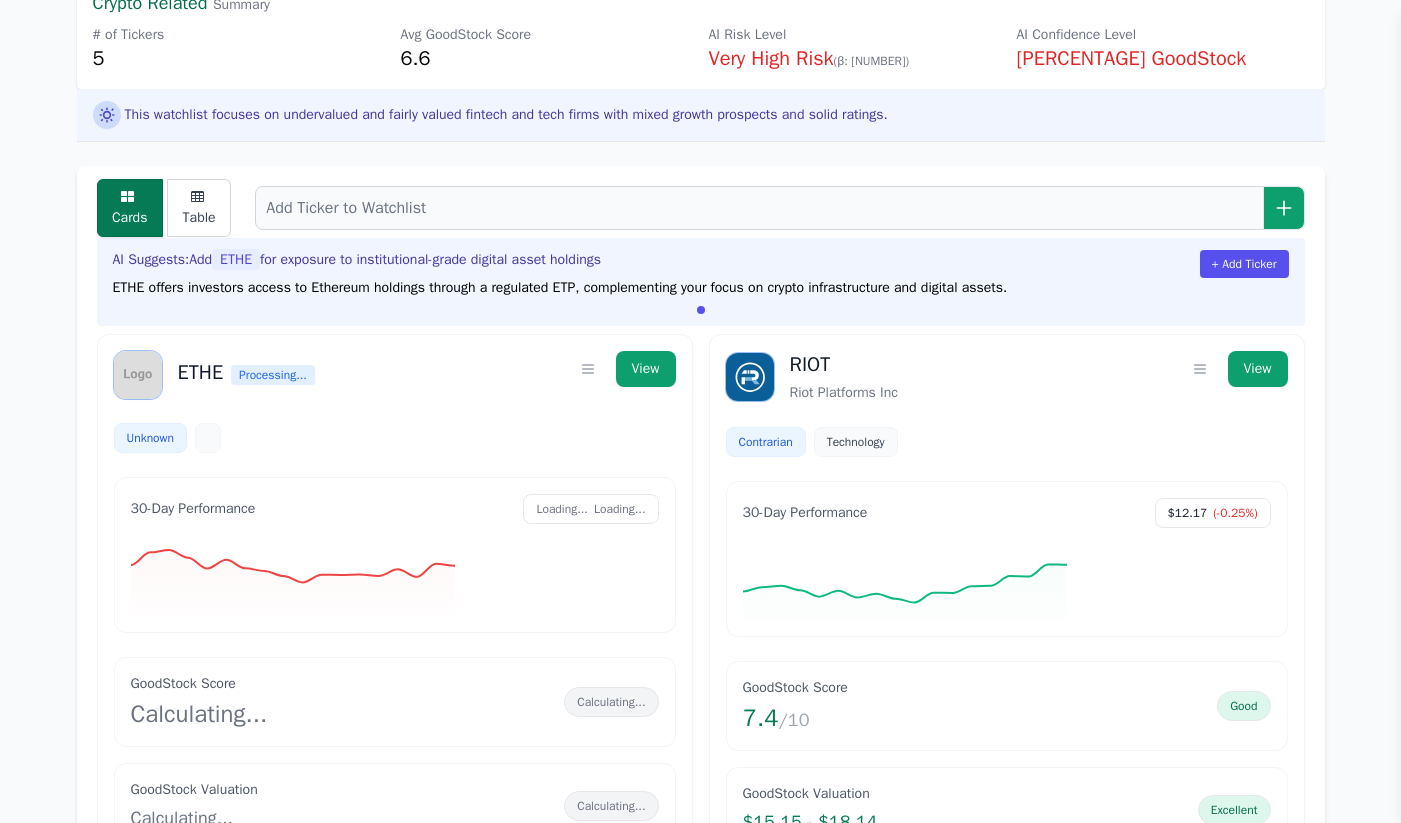 scroll, scrollTop: 331, scrollLeft: 0, axis: vertical 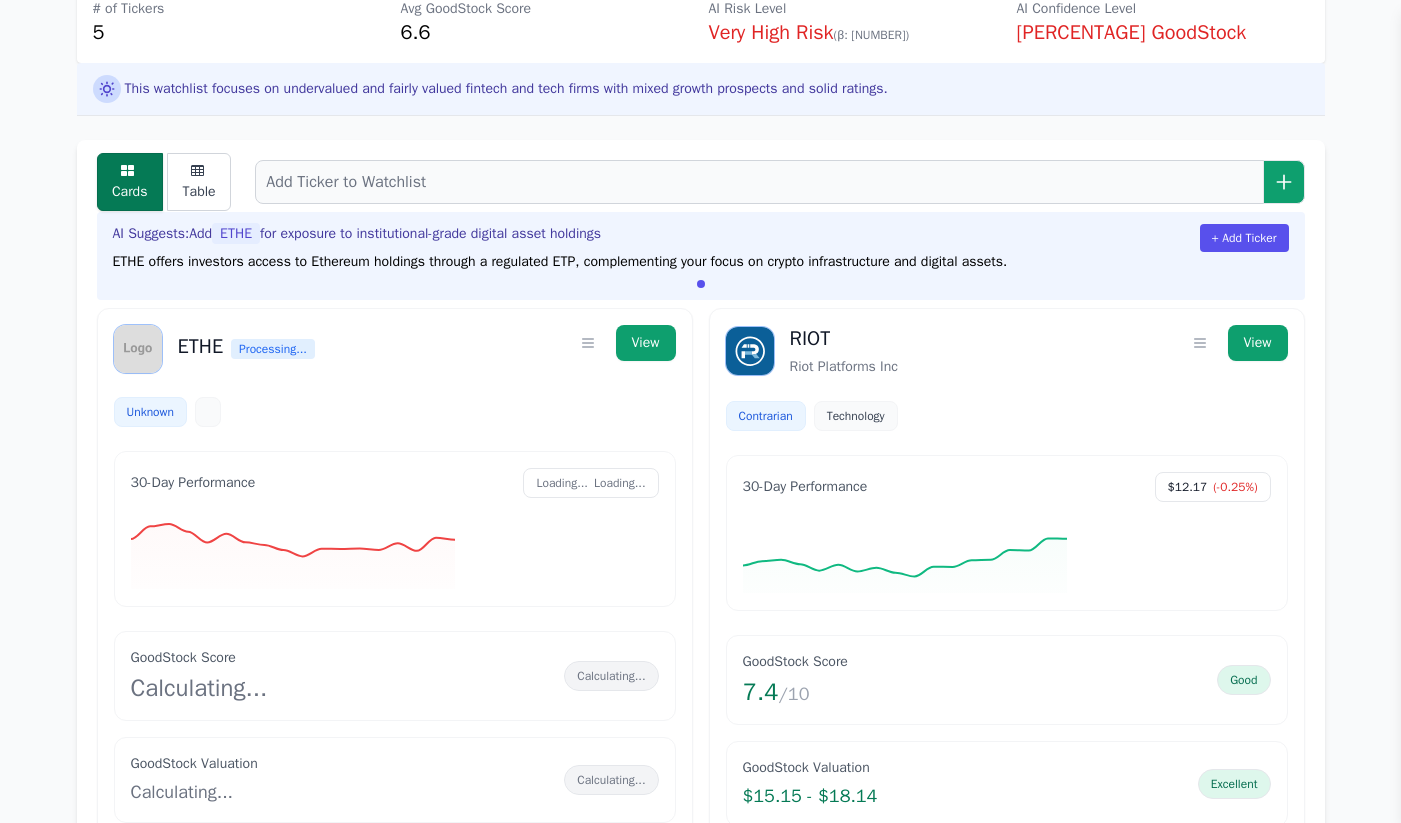 click on "View" at bounding box center [646, 343] 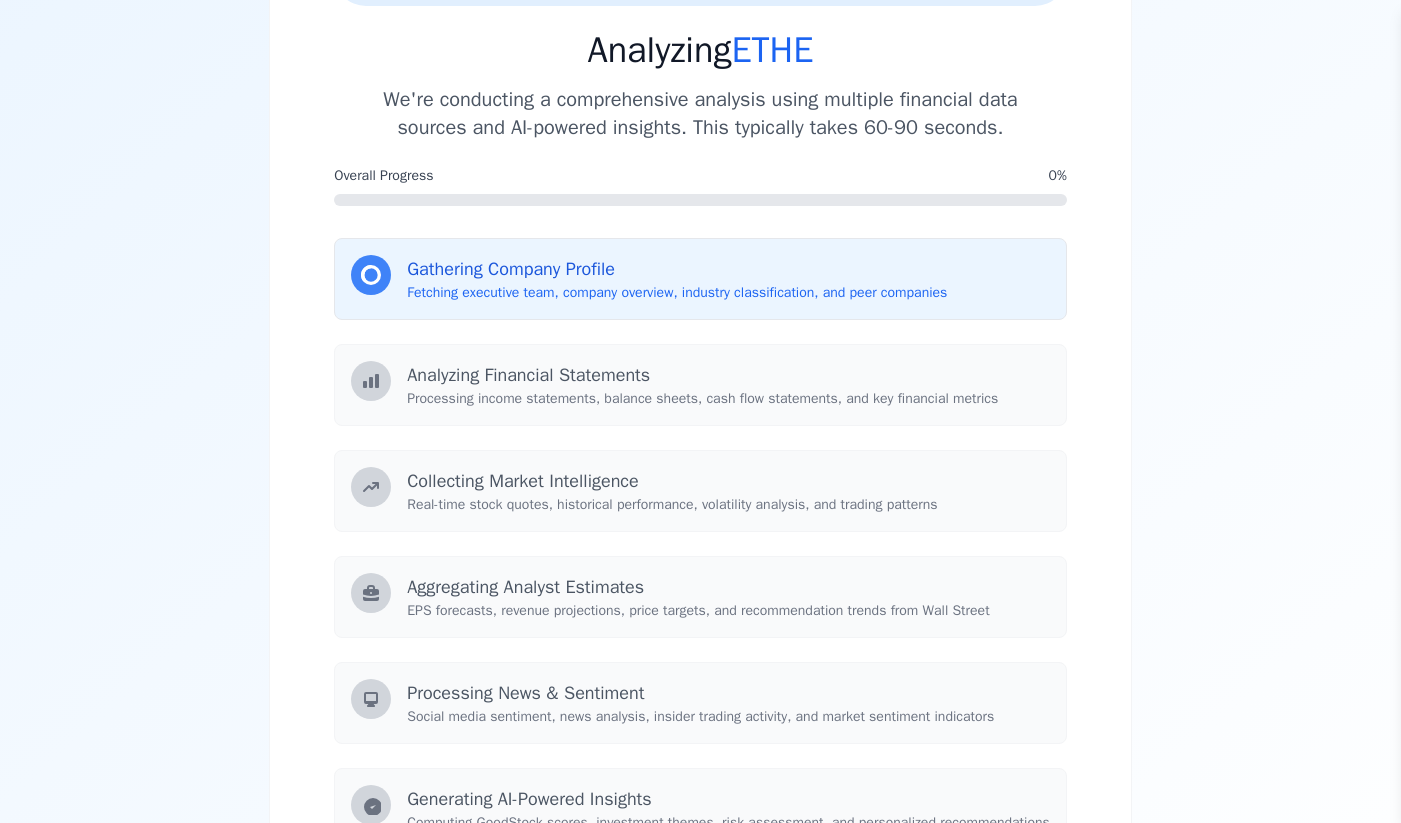 scroll, scrollTop: 0, scrollLeft: 0, axis: both 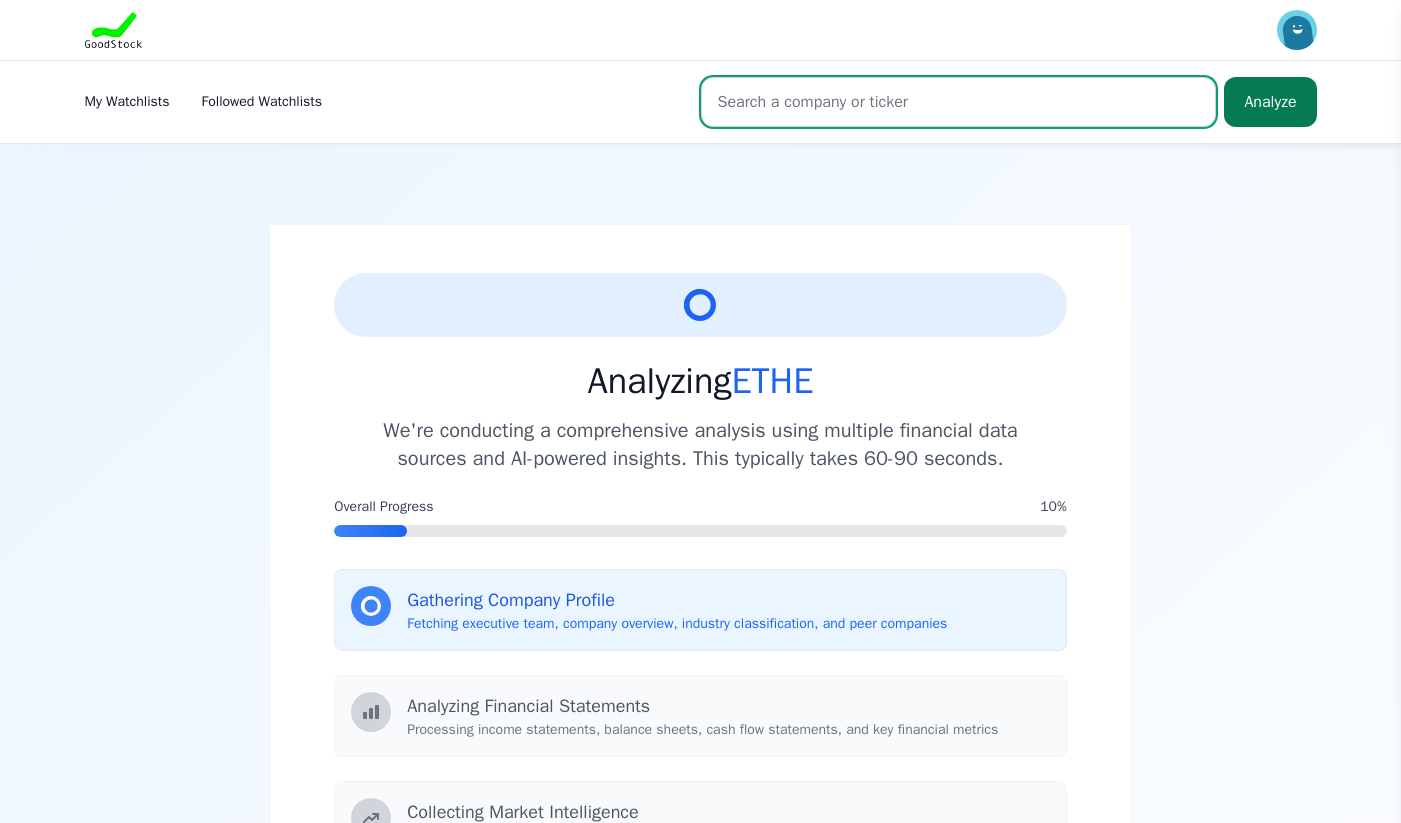 click at bounding box center (959, 102) 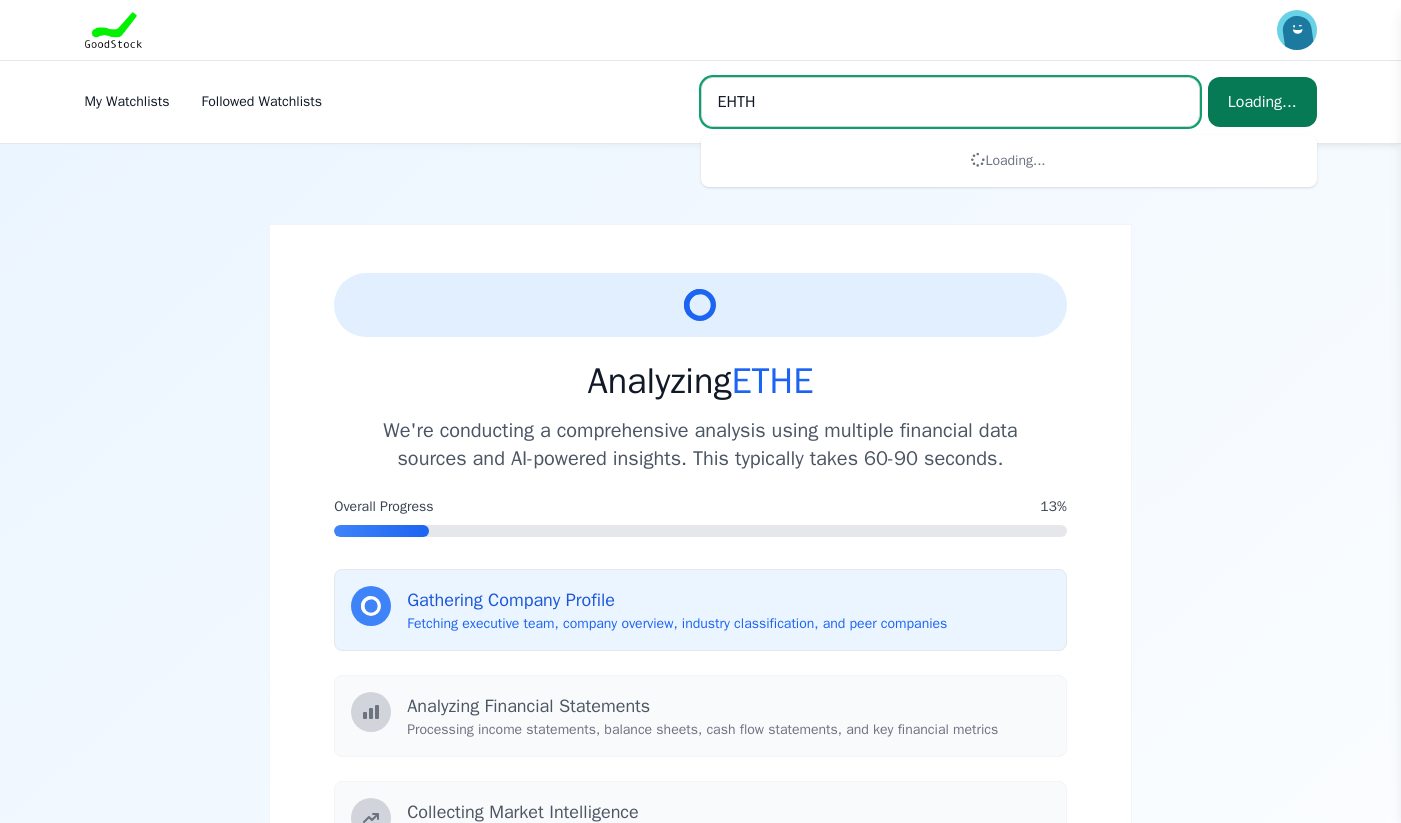 type on "EHTHE" 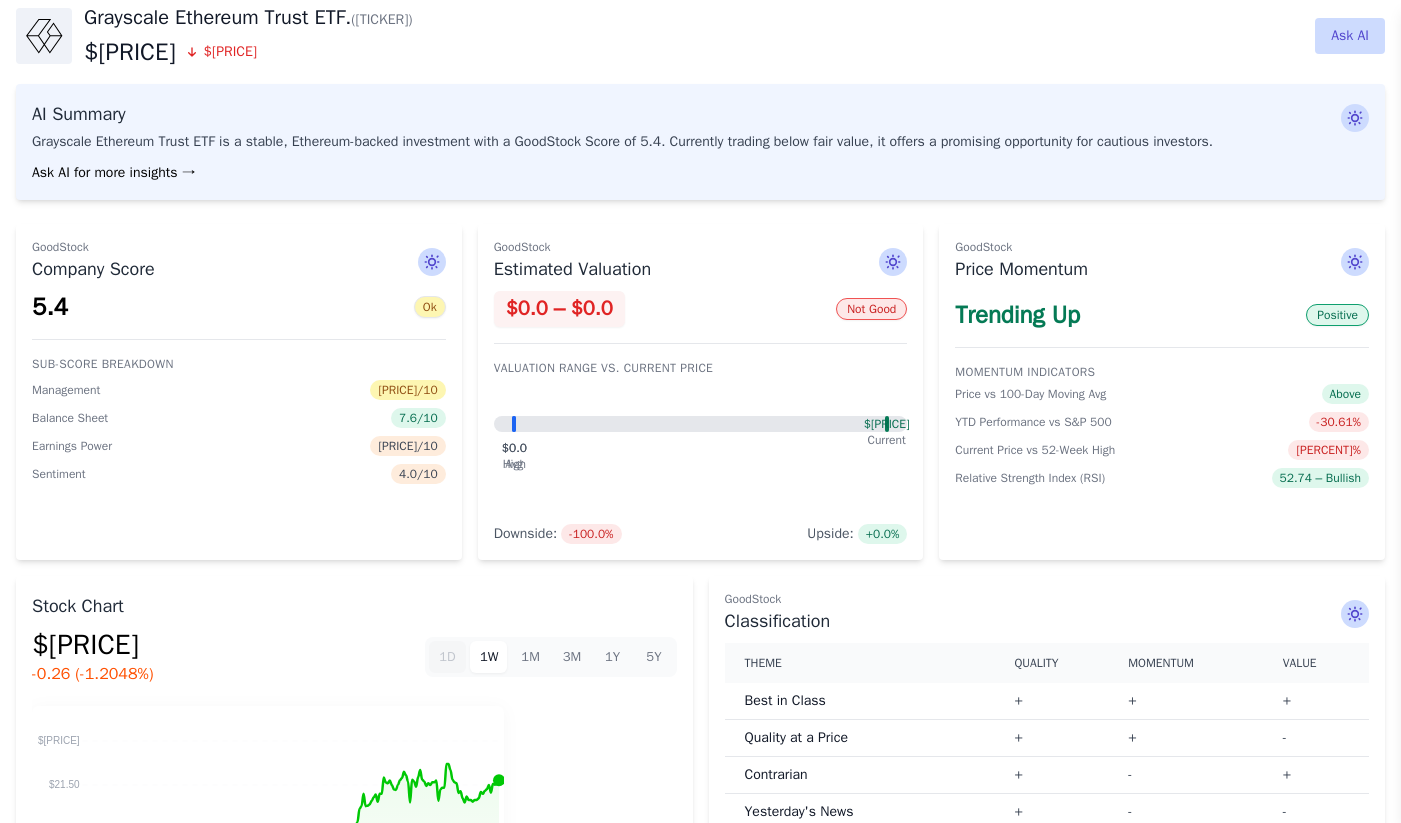 scroll, scrollTop: 0, scrollLeft: 0, axis: both 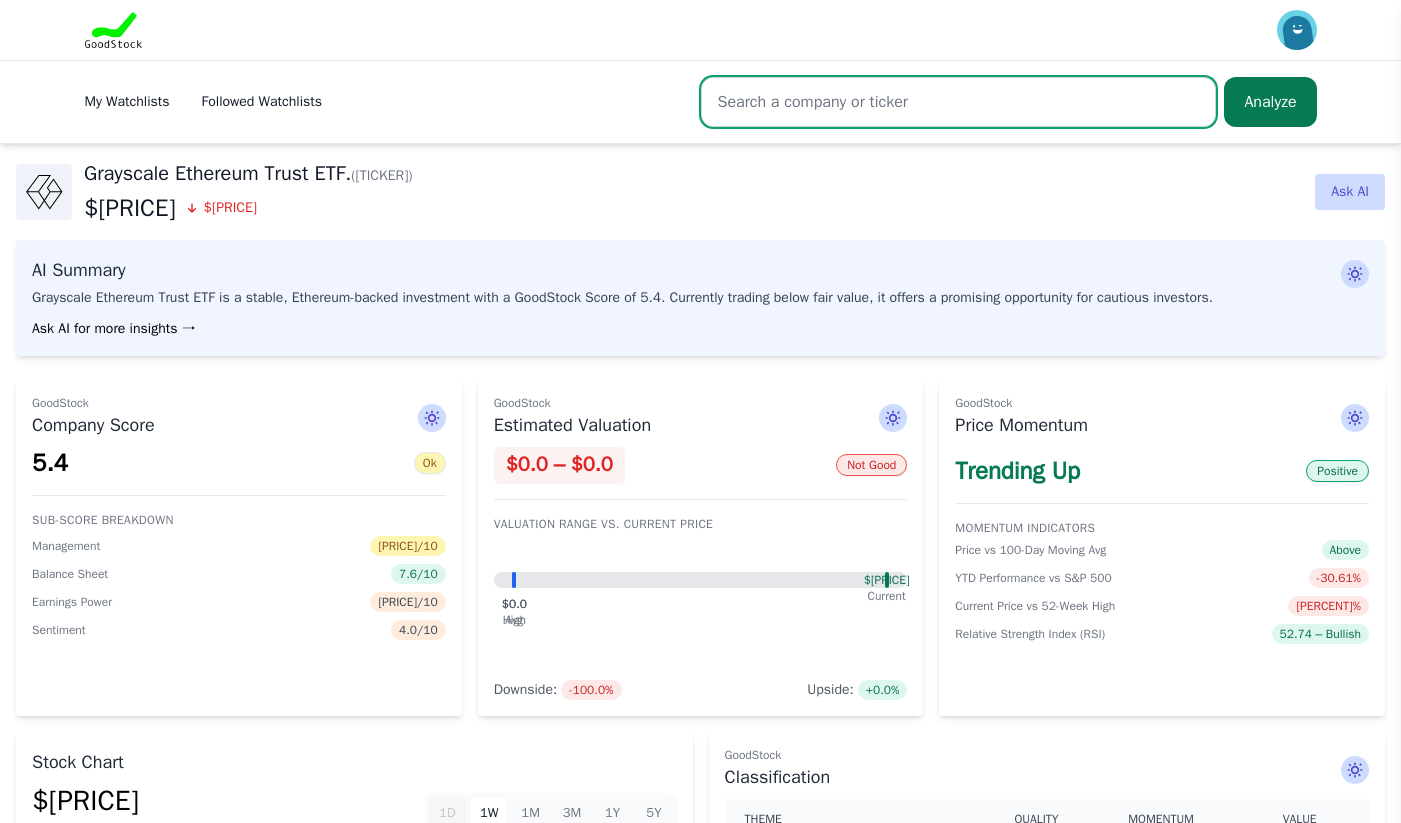 click at bounding box center [959, 102] 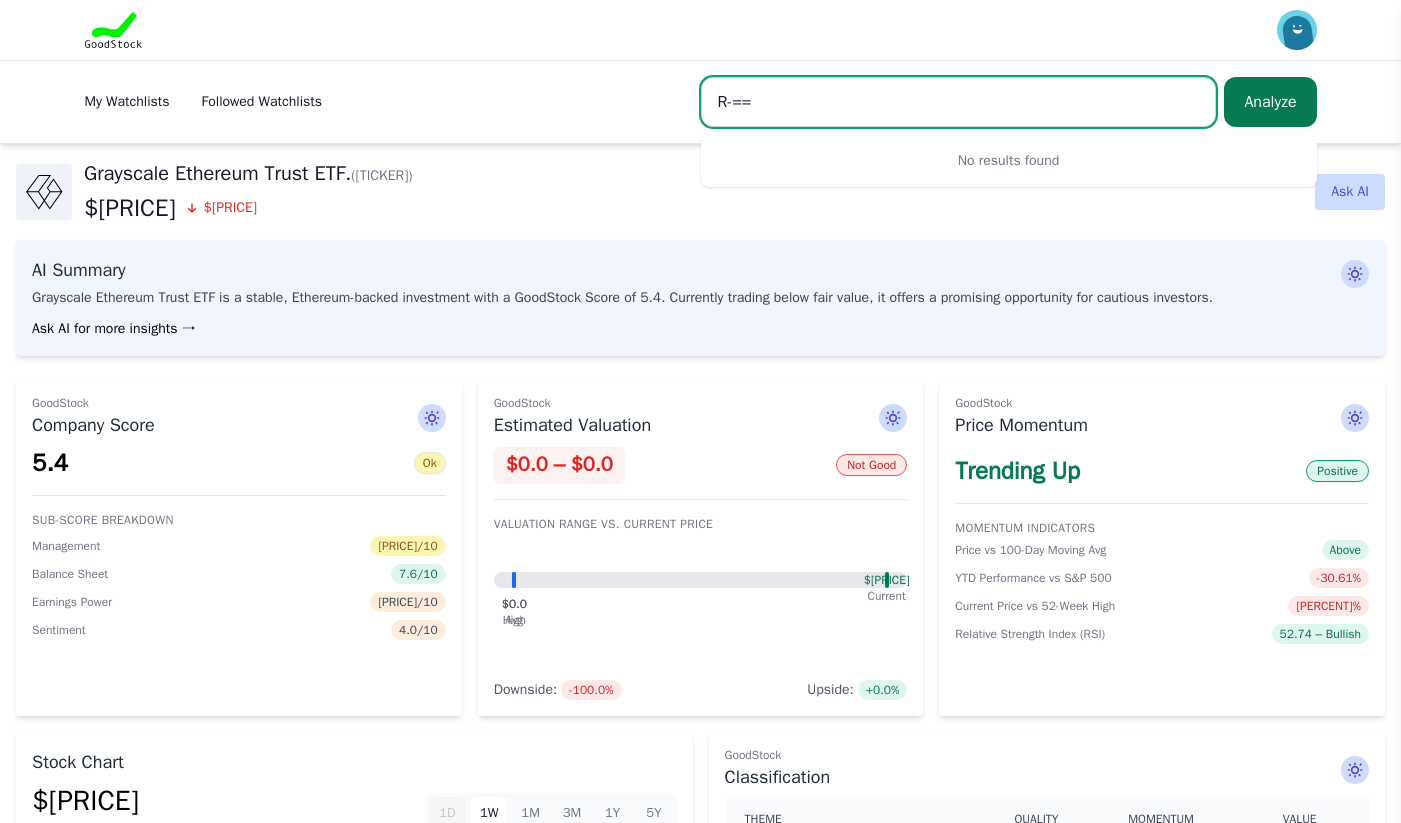 click at bounding box center (959, 102) 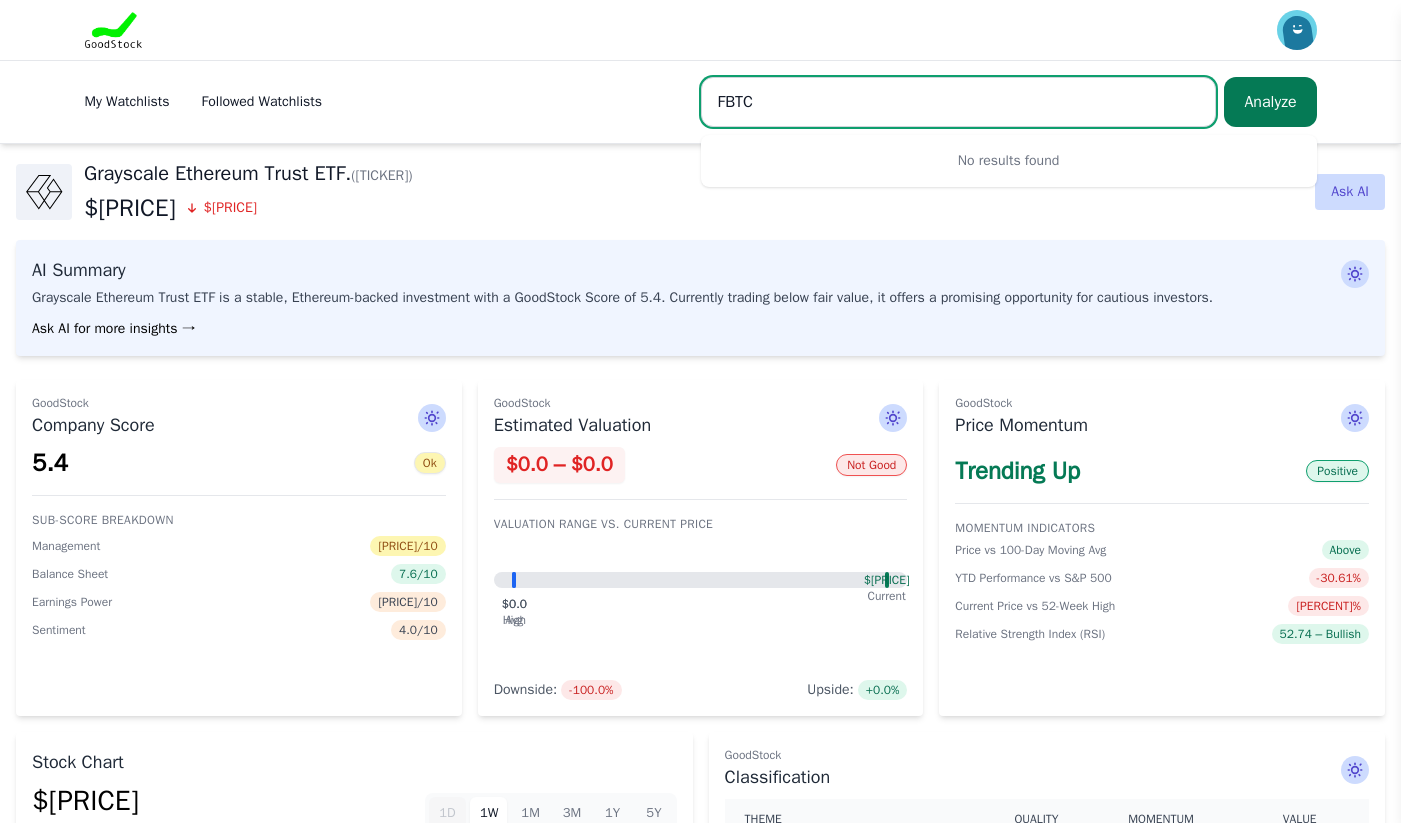 type on "FBTC" 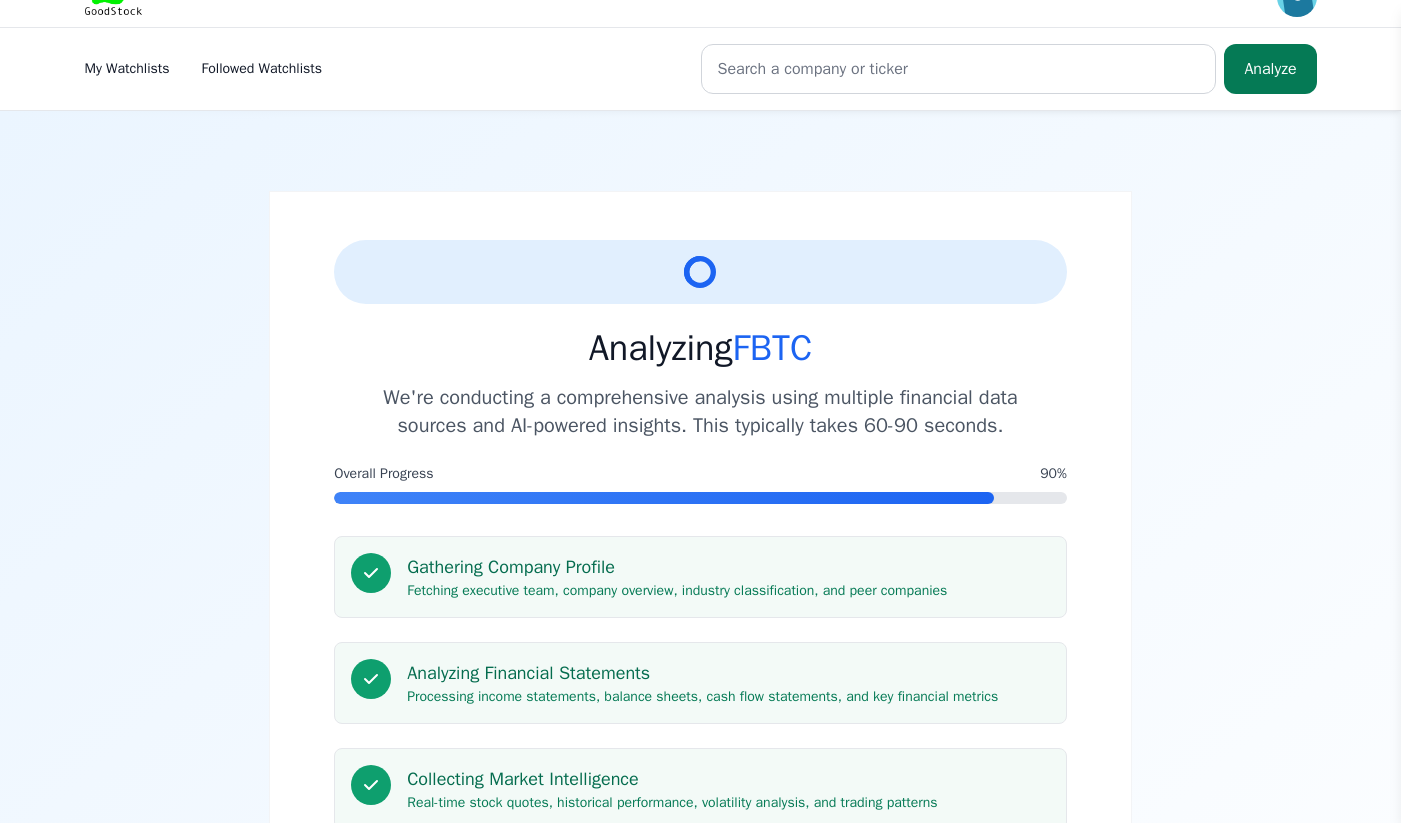 scroll, scrollTop: 0, scrollLeft: 0, axis: both 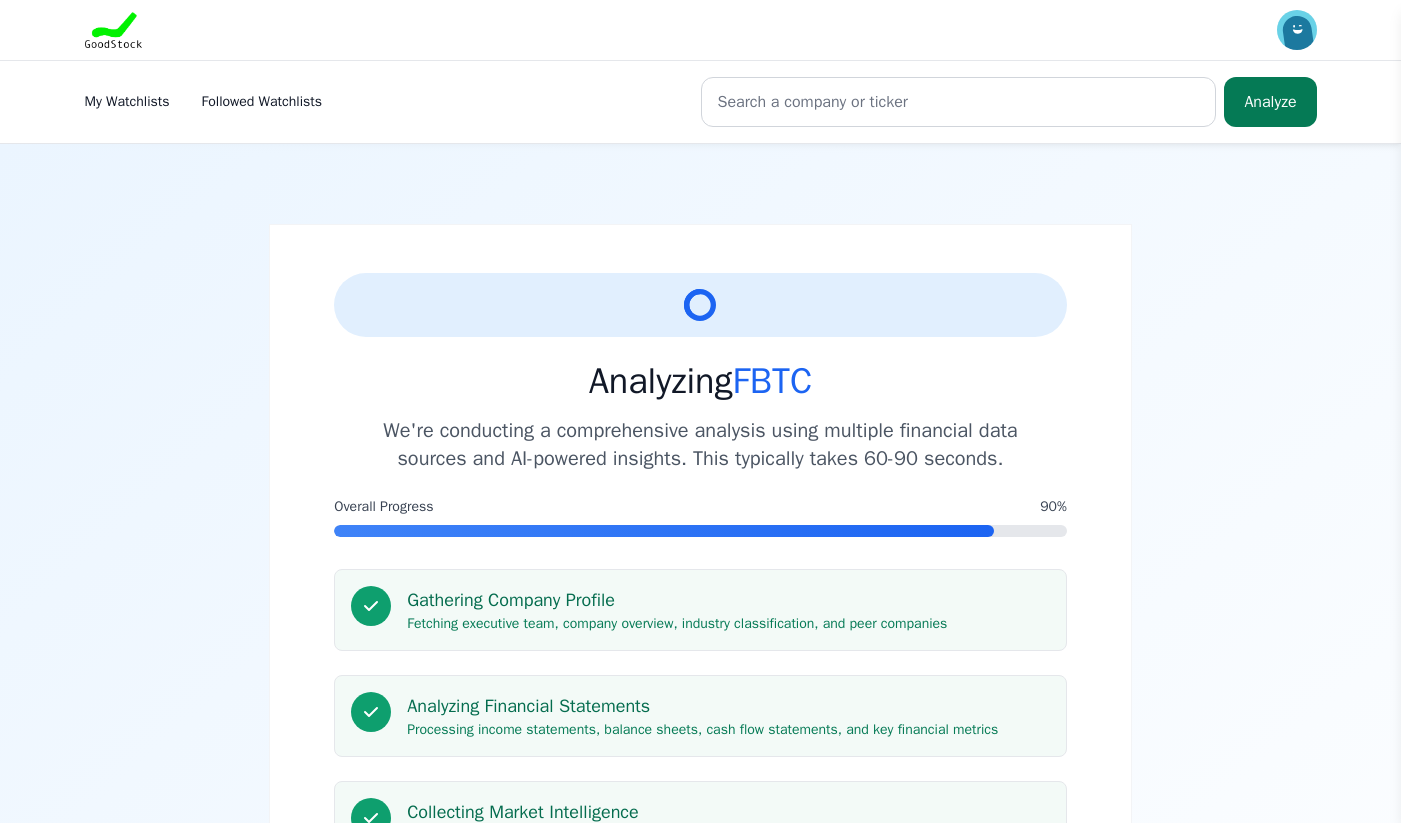 click on "My Watchlists
Followed Watchlists" at bounding box center (393, 102) 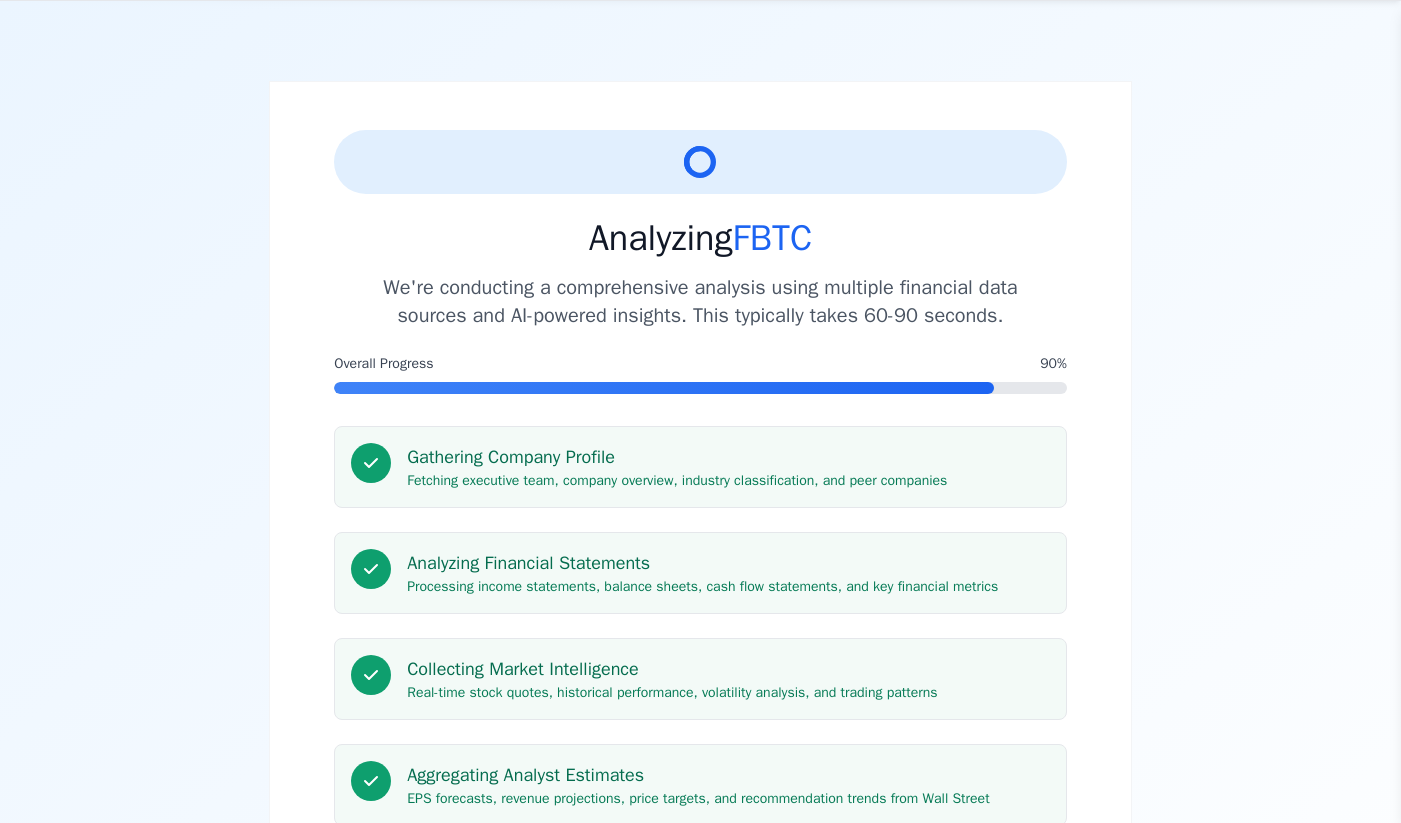 scroll, scrollTop: 0, scrollLeft: 0, axis: both 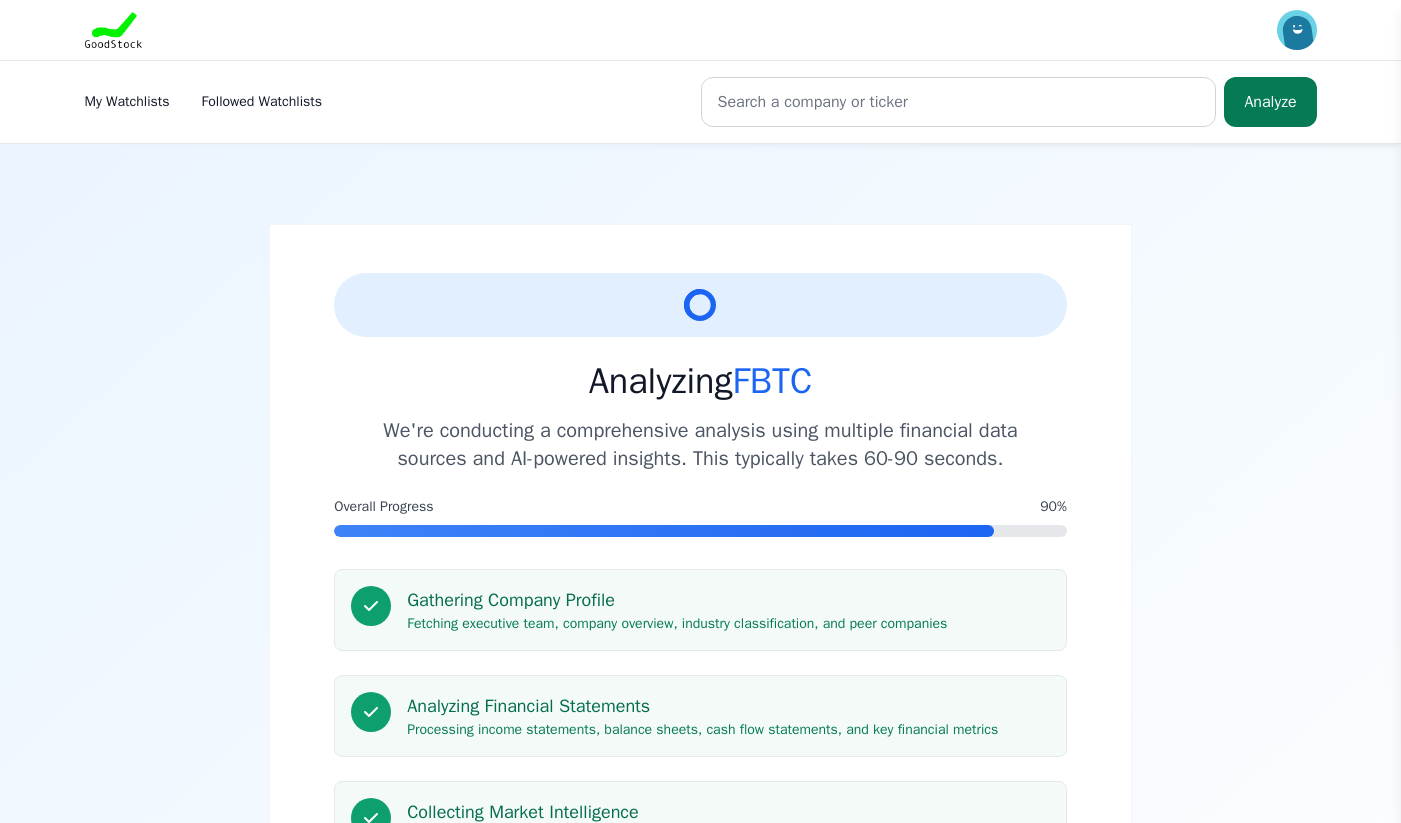 click on "My Watchlists
Followed Watchlists" at bounding box center (393, 102) 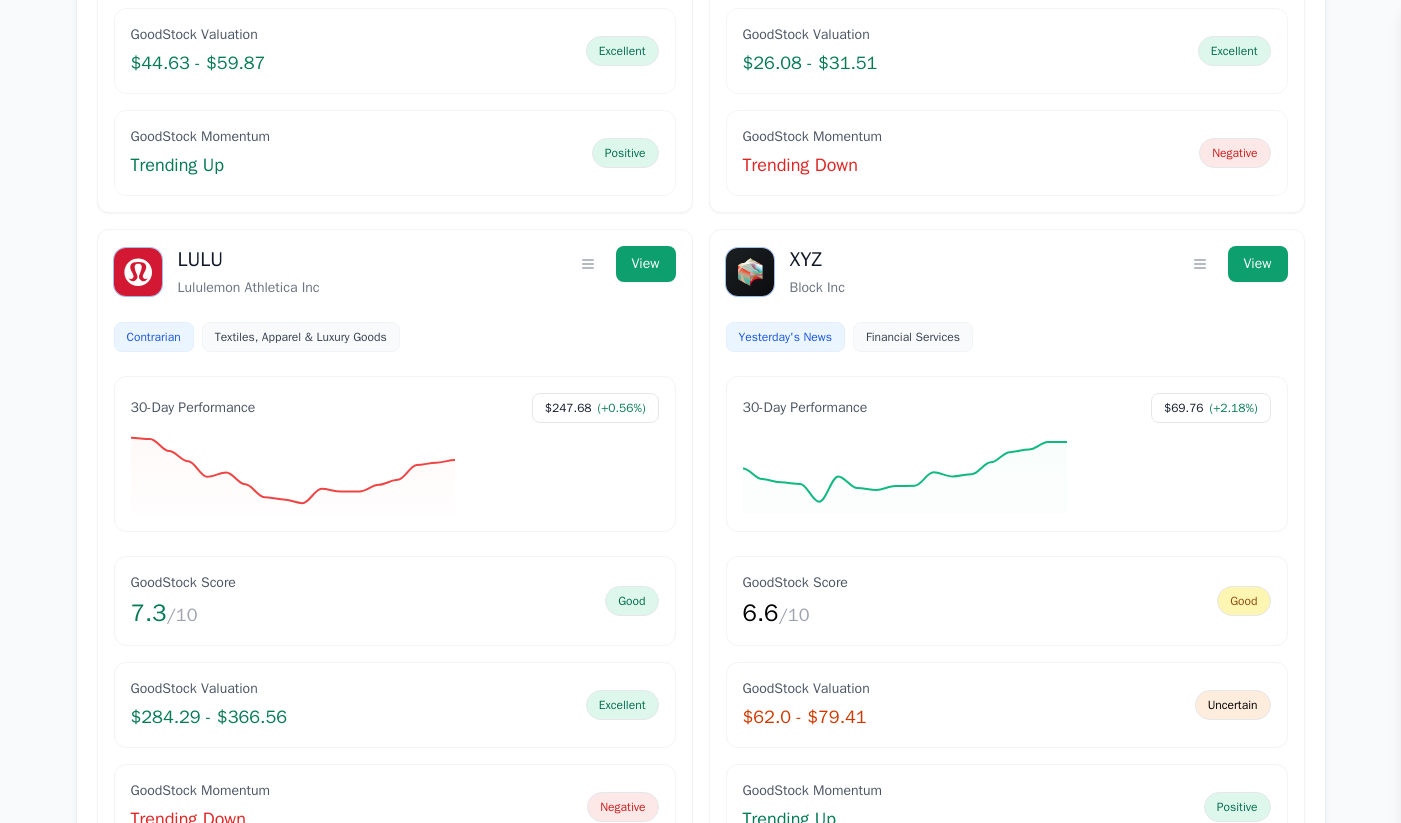 scroll, scrollTop: 835, scrollLeft: 0, axis: vertical 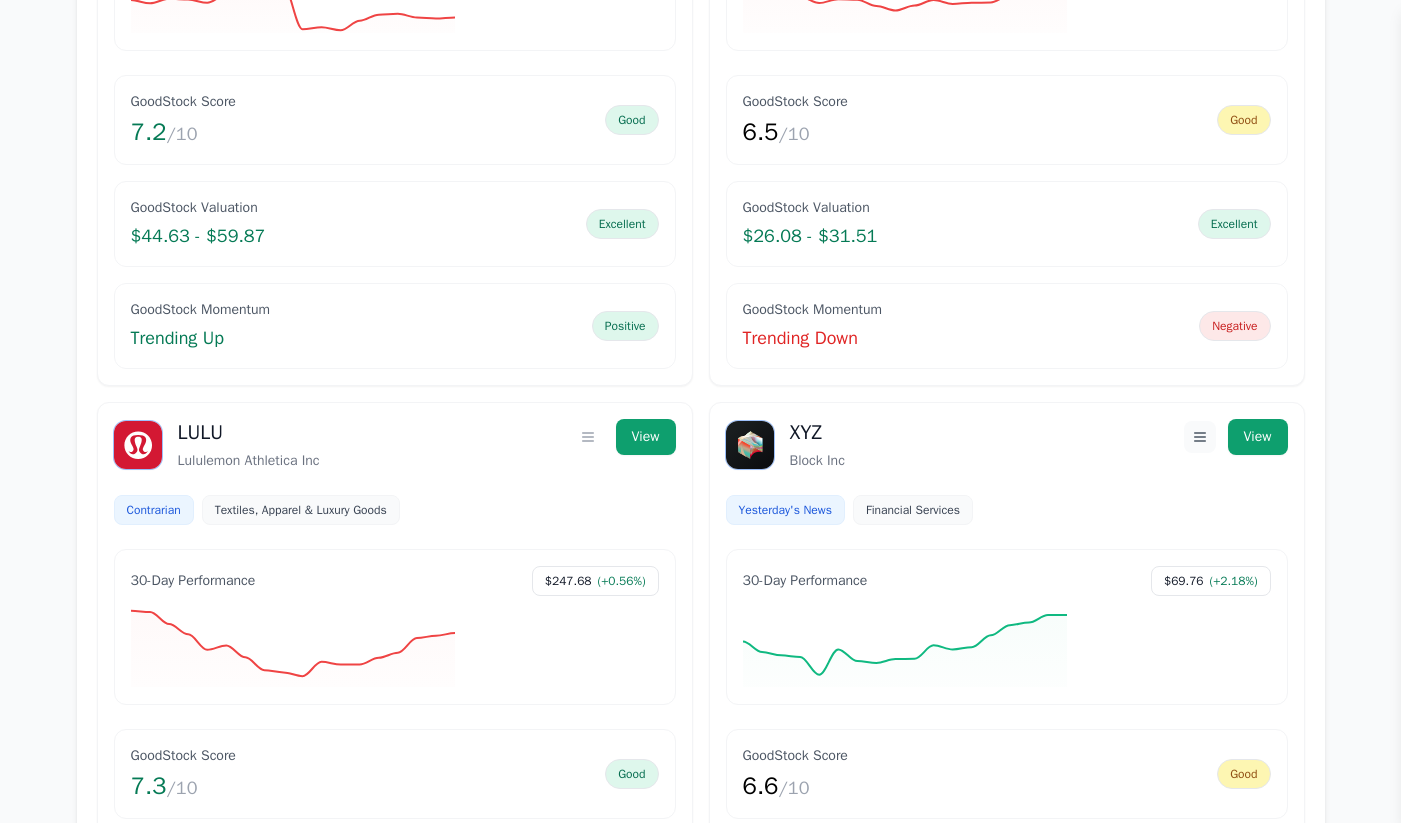 click at bounding box center [1200, 437] 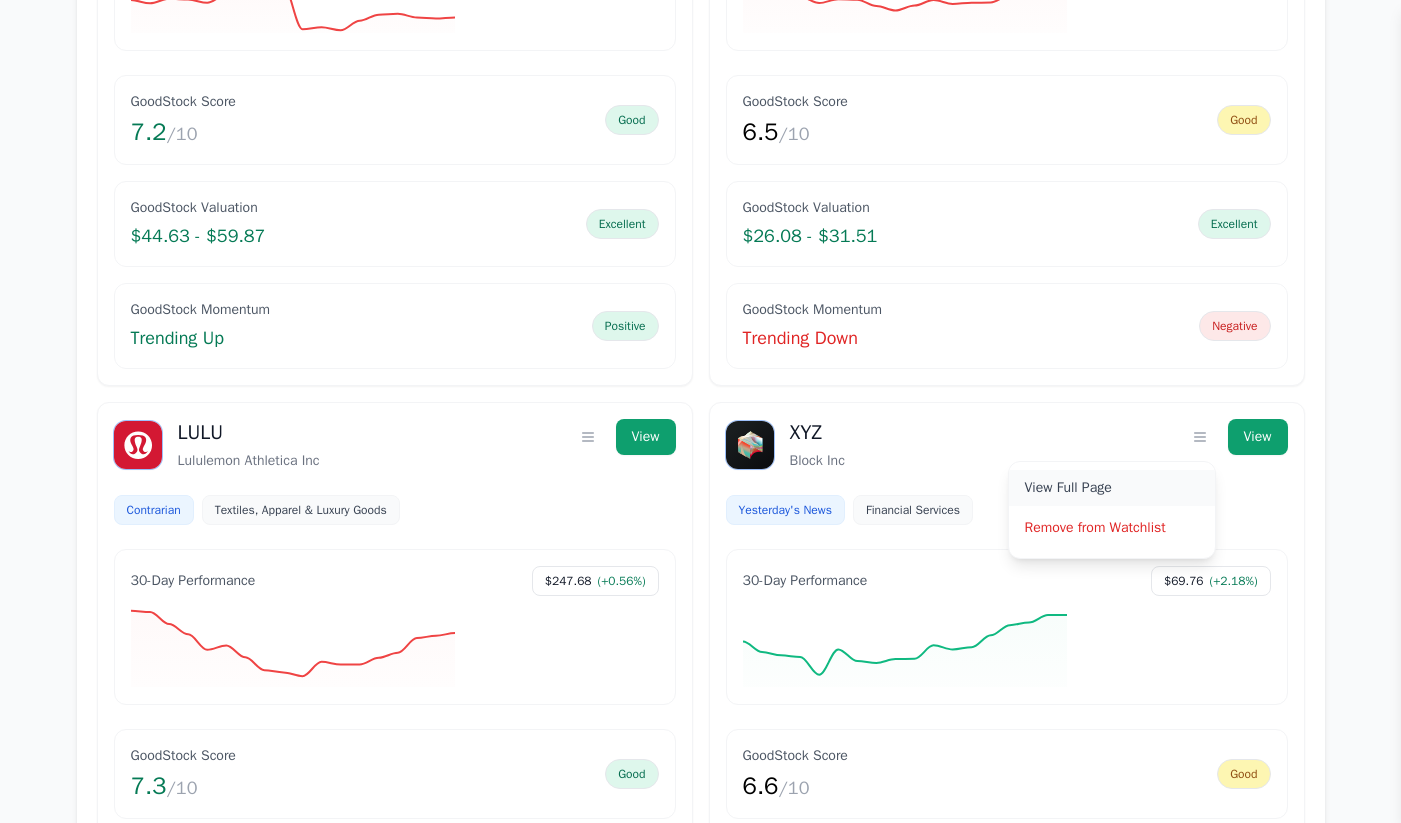 click on "View Full Page" at bounding box center (1112, 488) 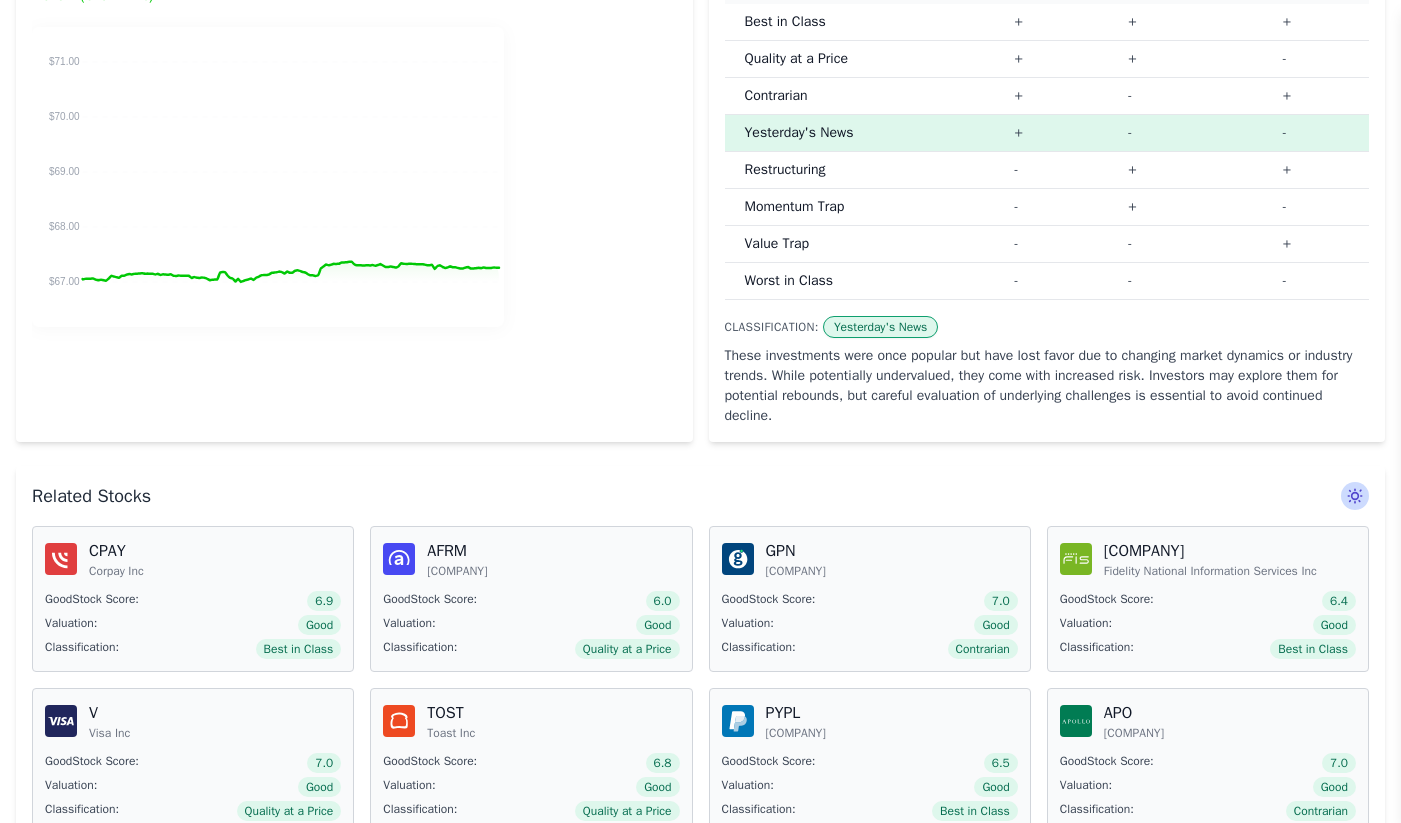 scroll, scrollTop: 0, scrollLeft: 0, axis: both 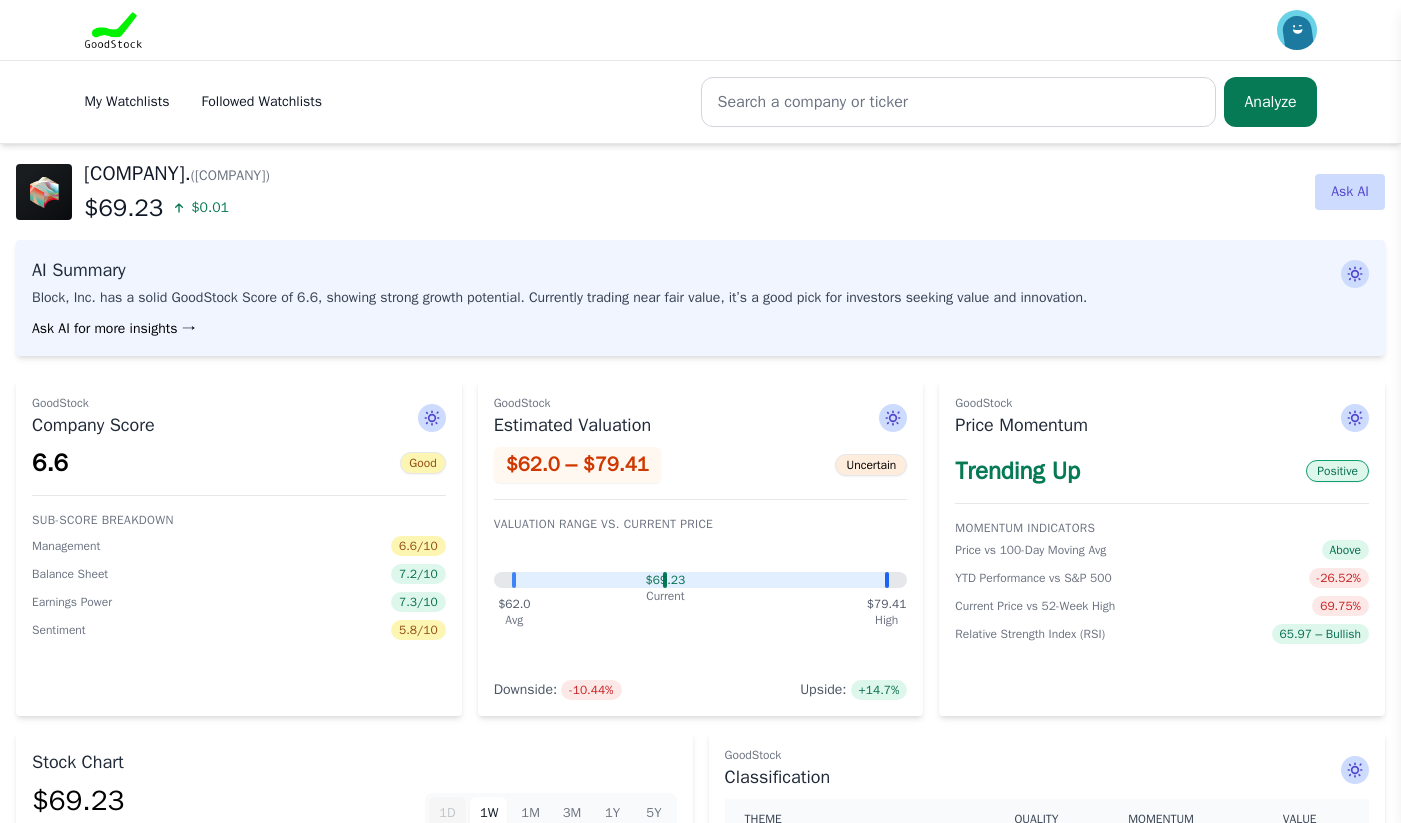 click on "6.6
Good
Sub-score Breakdown
Management
6.6/10
Balance Sheet
7.2/10
Earnings Power
7.3/10
Sentiment
5.8/10" at bounding box center (239, 543) 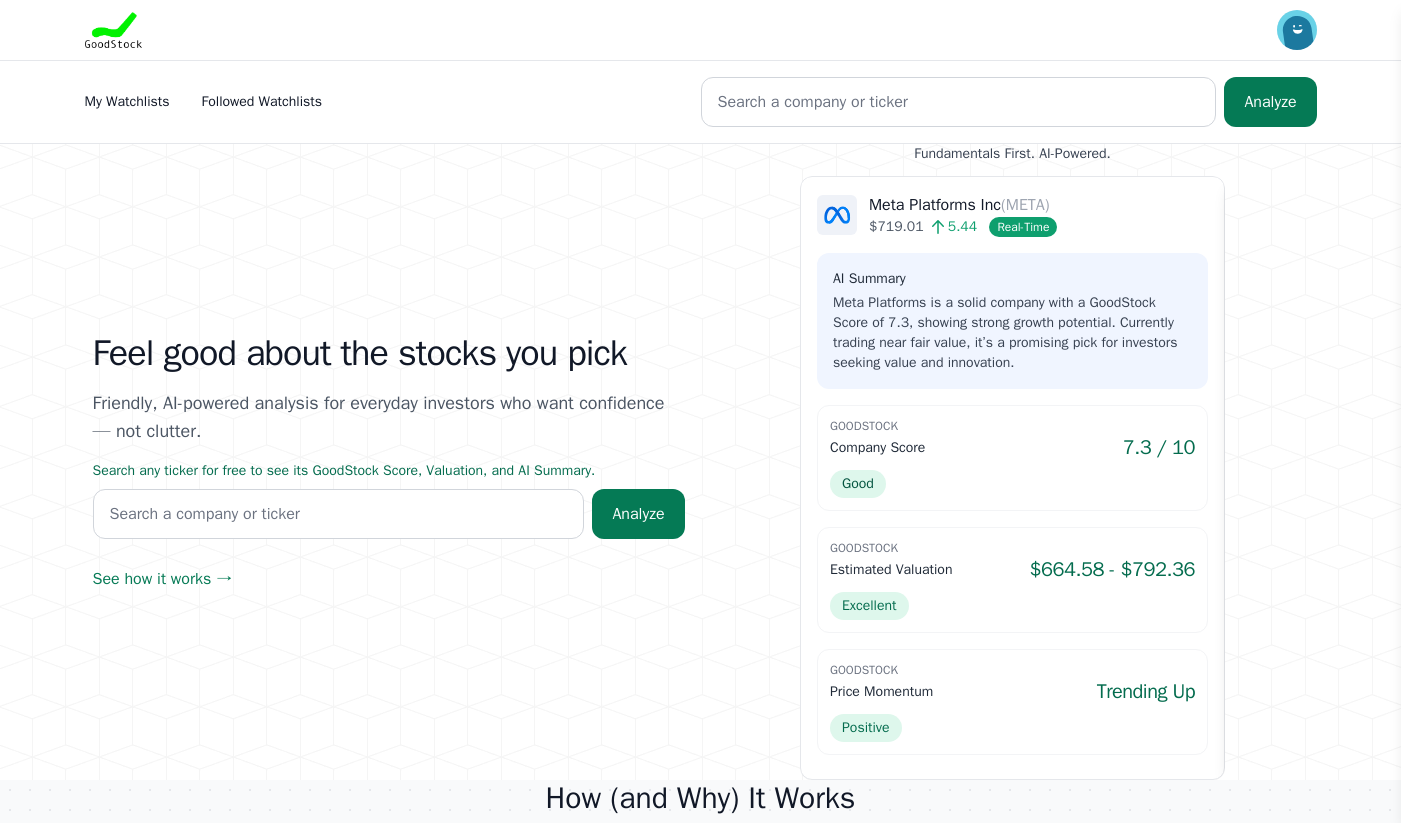 scroll, scrollTop: 0, scrollLeft: 0, axis: both 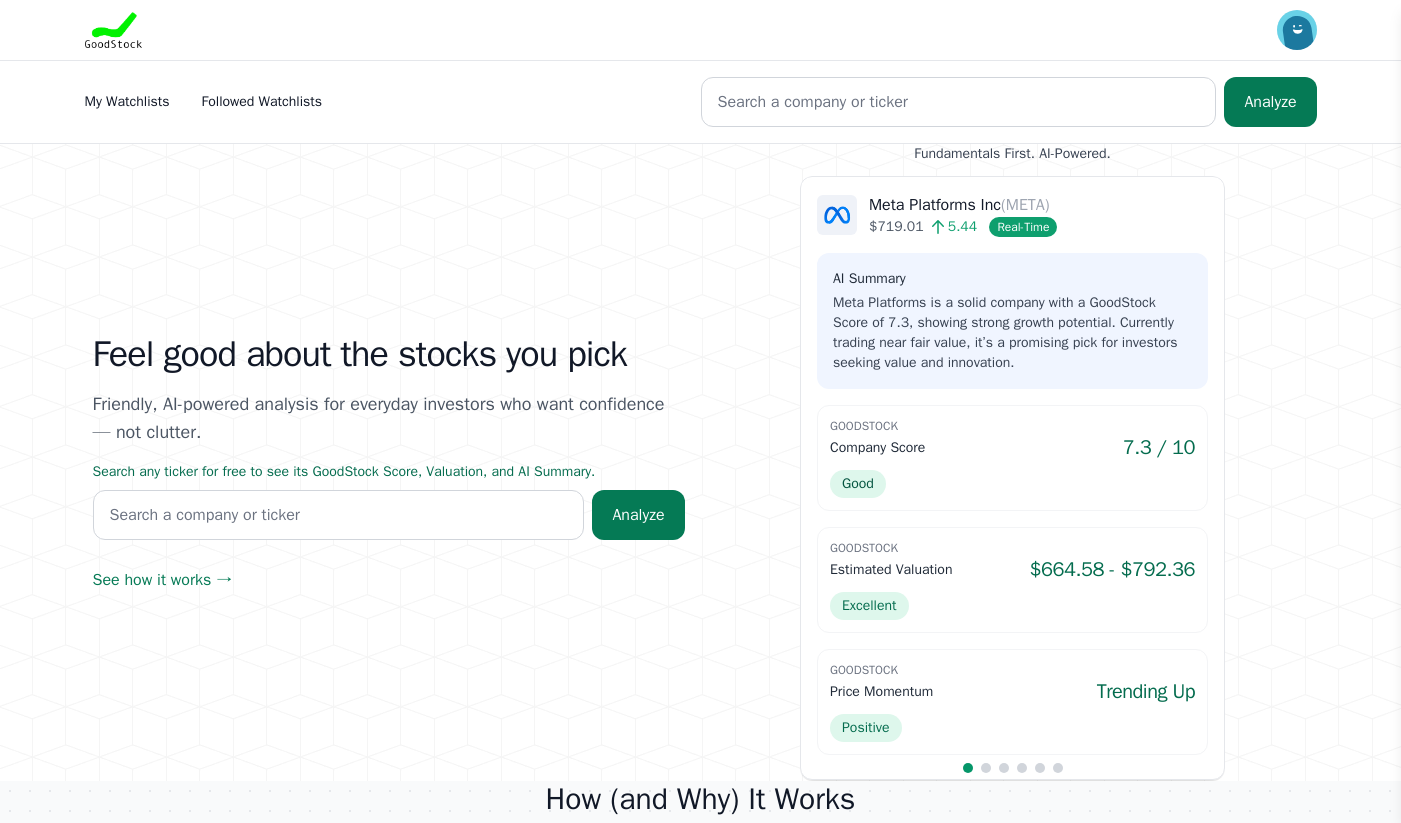 click on "Meta Platforms Inc  (META)
$719.01
5.44
Real-Time
AI Summary
Meta Platforms is a solid company with a GoodStock Score of 7.3, showing strong growth potential. Currently trading near fair value, it’s a promising pick for investors seeking value and innovation.
GoodStock
Company Score
7.3 / 10" at bounding box center [1012, 478] 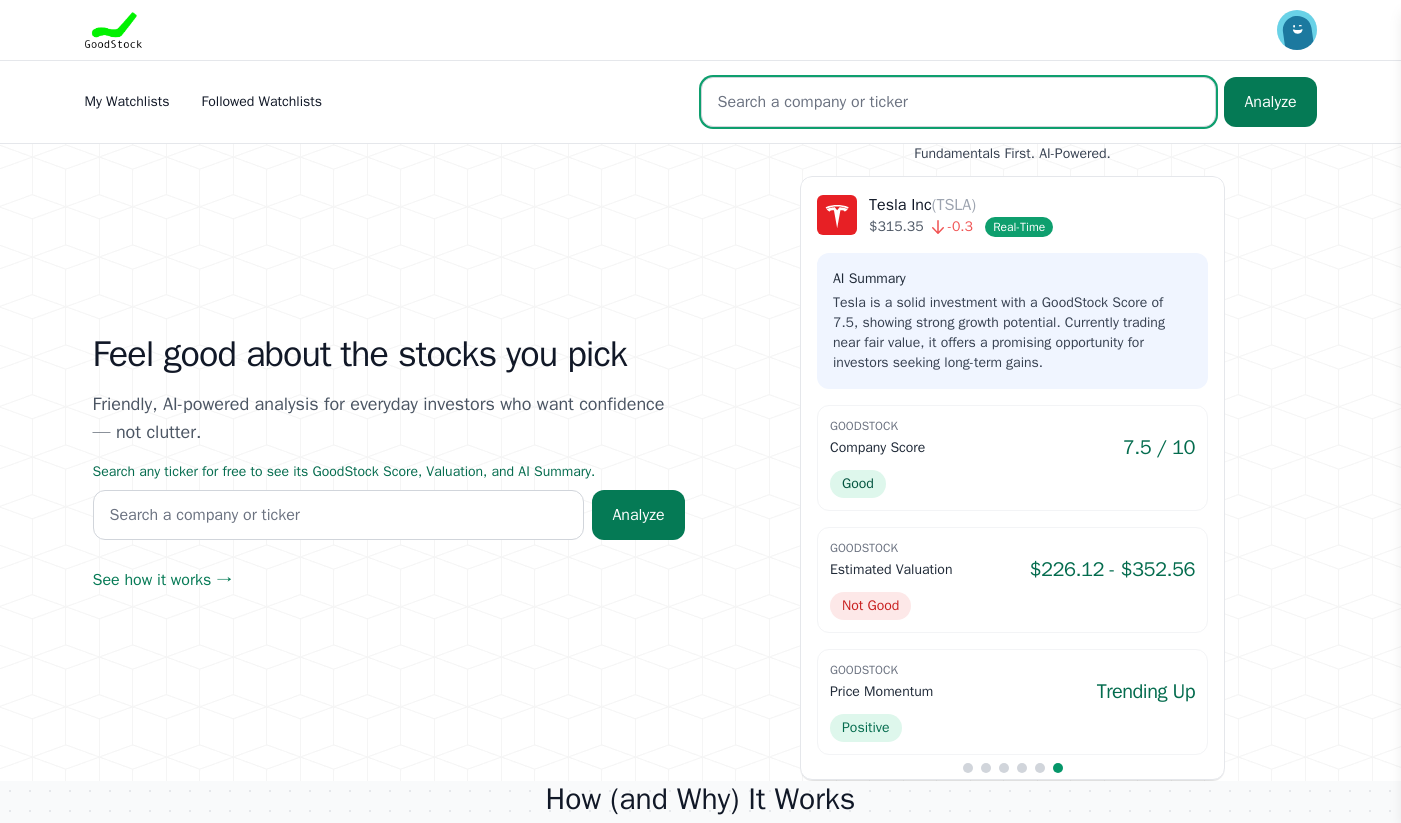 click at bounding box center (959, 102) 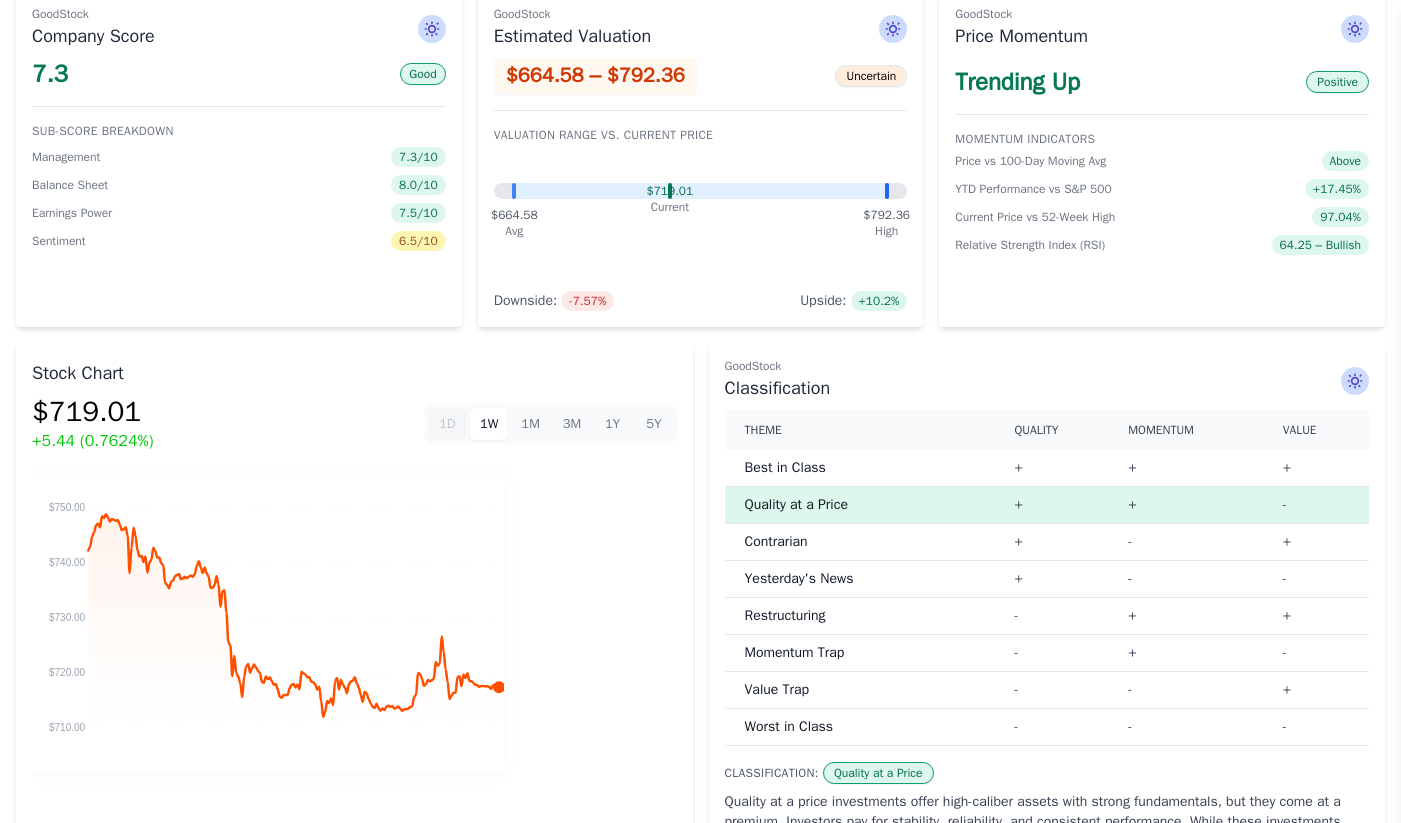 scroll, scrollTop: 375, scrollLeft: 0, axis: vertical 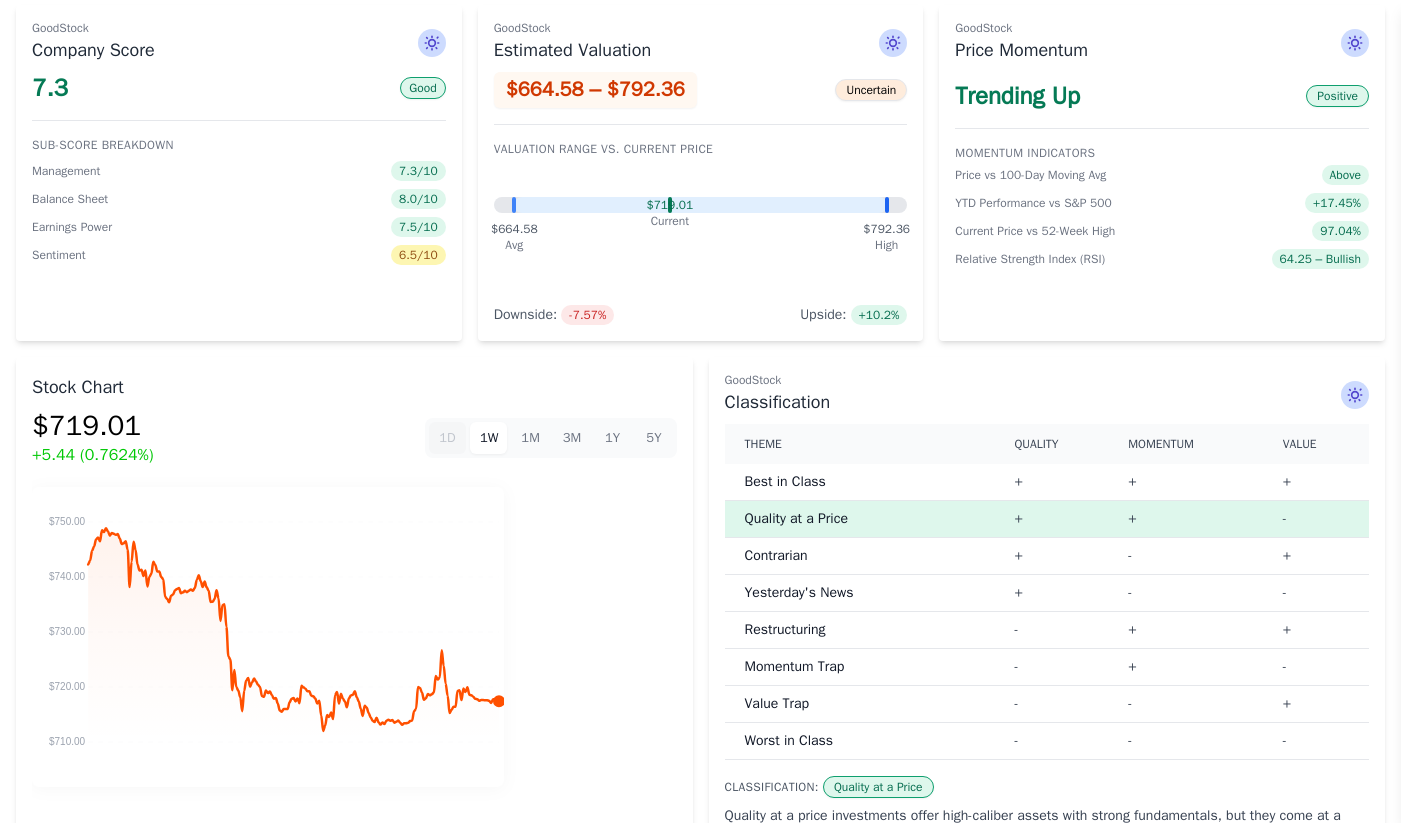 click on "1D
1W
1M
3M
1Y
5Y" at bounding box center (551, 438) 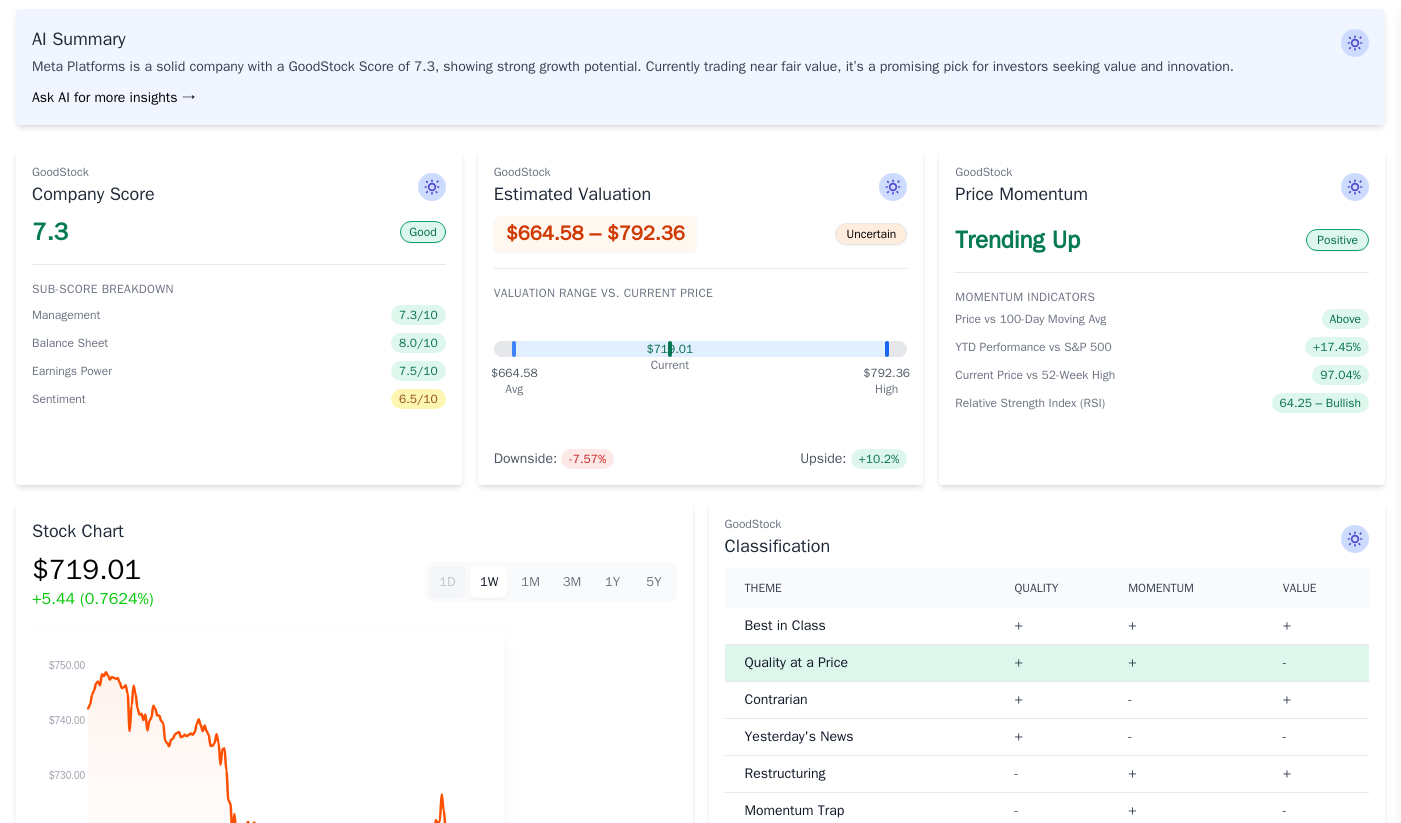 scroll, scrollTop: 0, scrollLeft: 0, axis: both 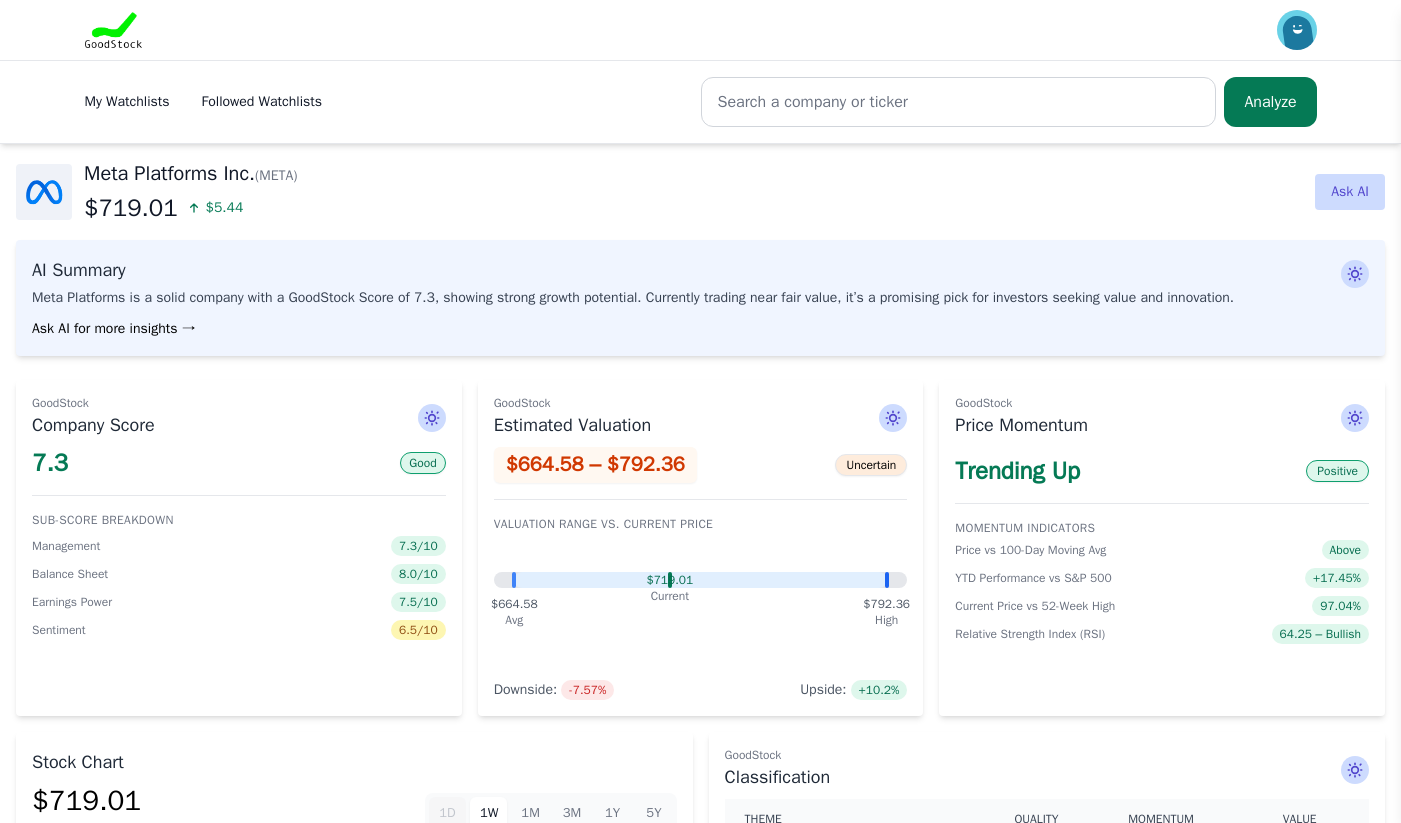click on "My Watchlists" at bounding box center (127, 101) 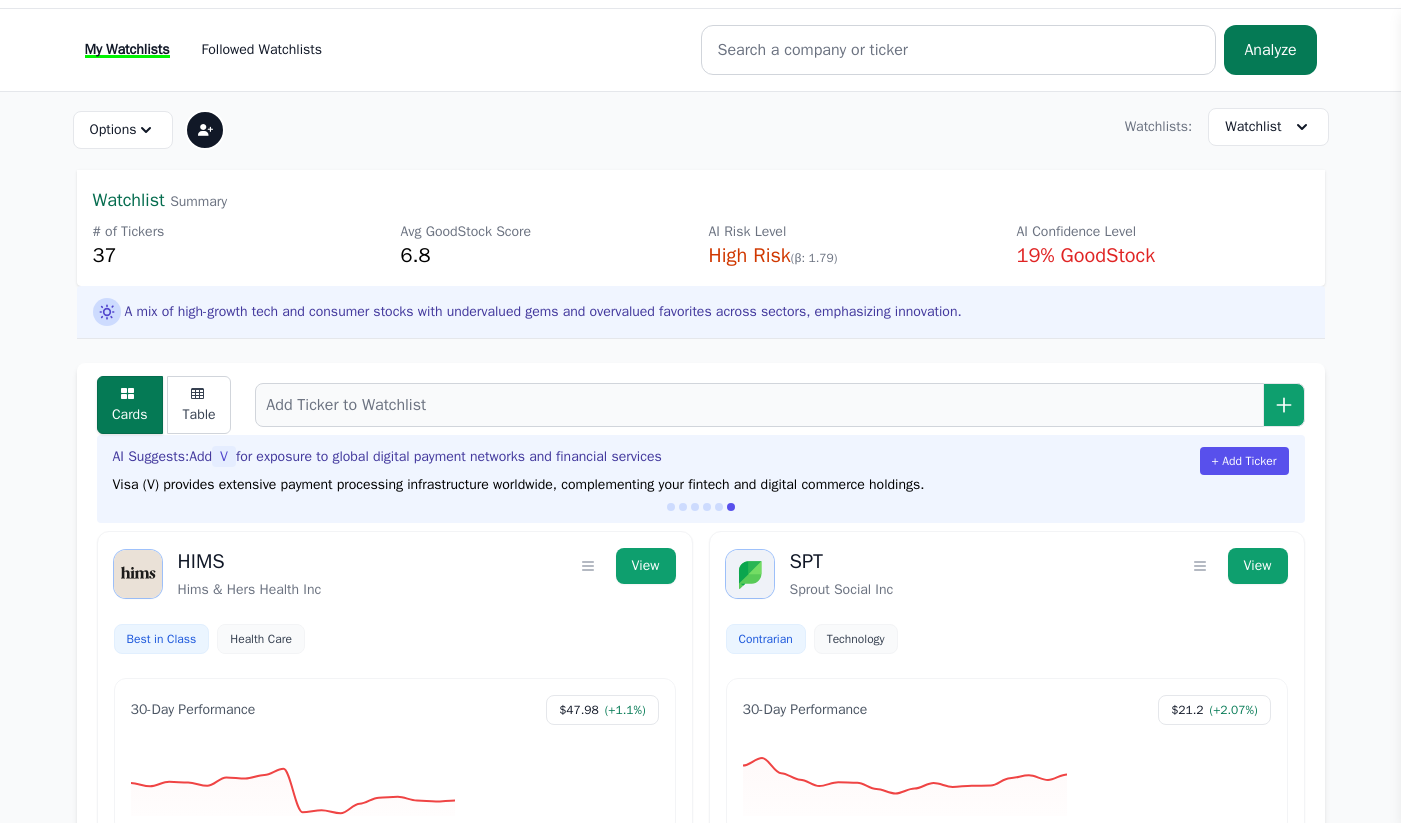scroll, scrollTop: 0, scrollLeft: 0, axis: both 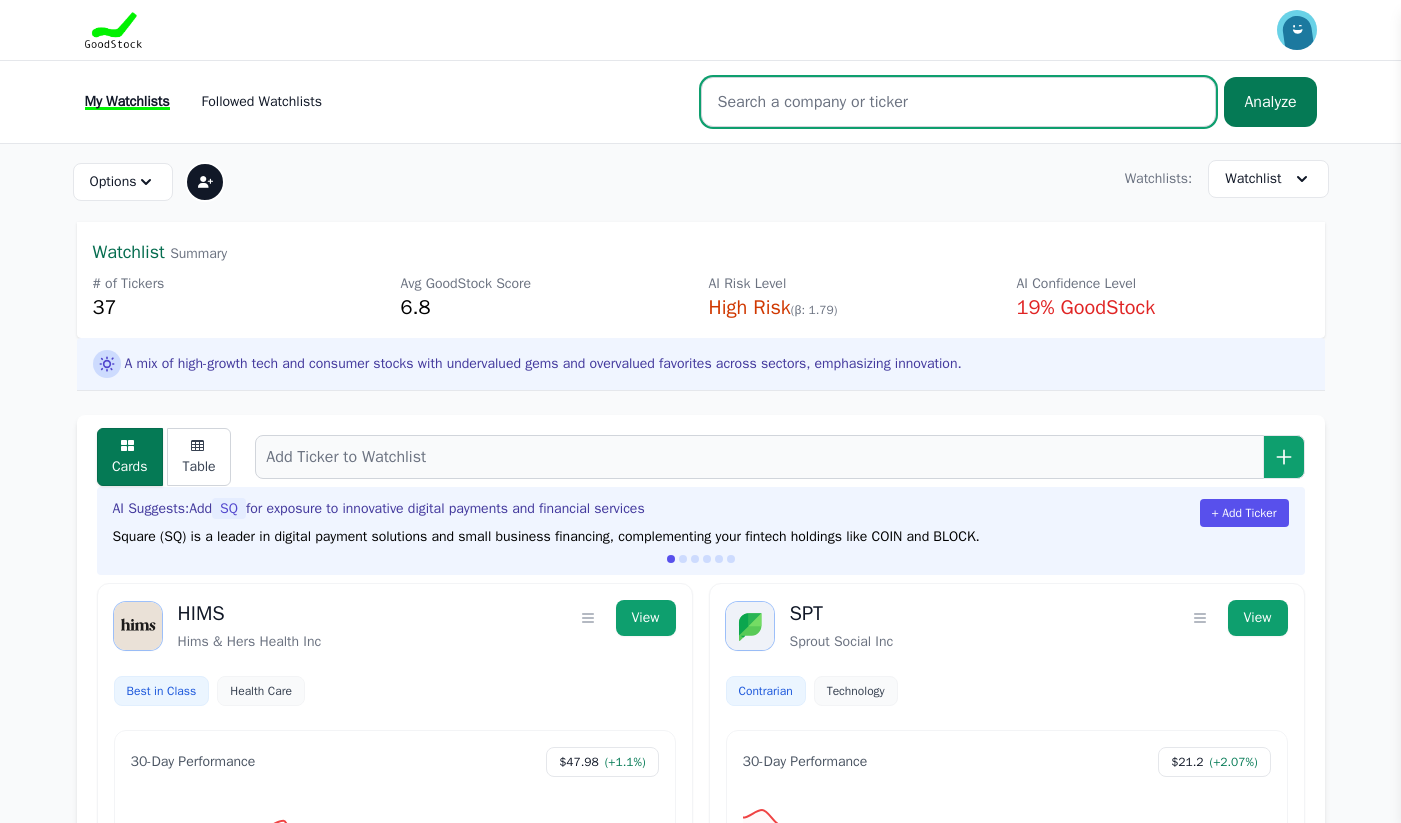 click at bounding box center (959, 102) 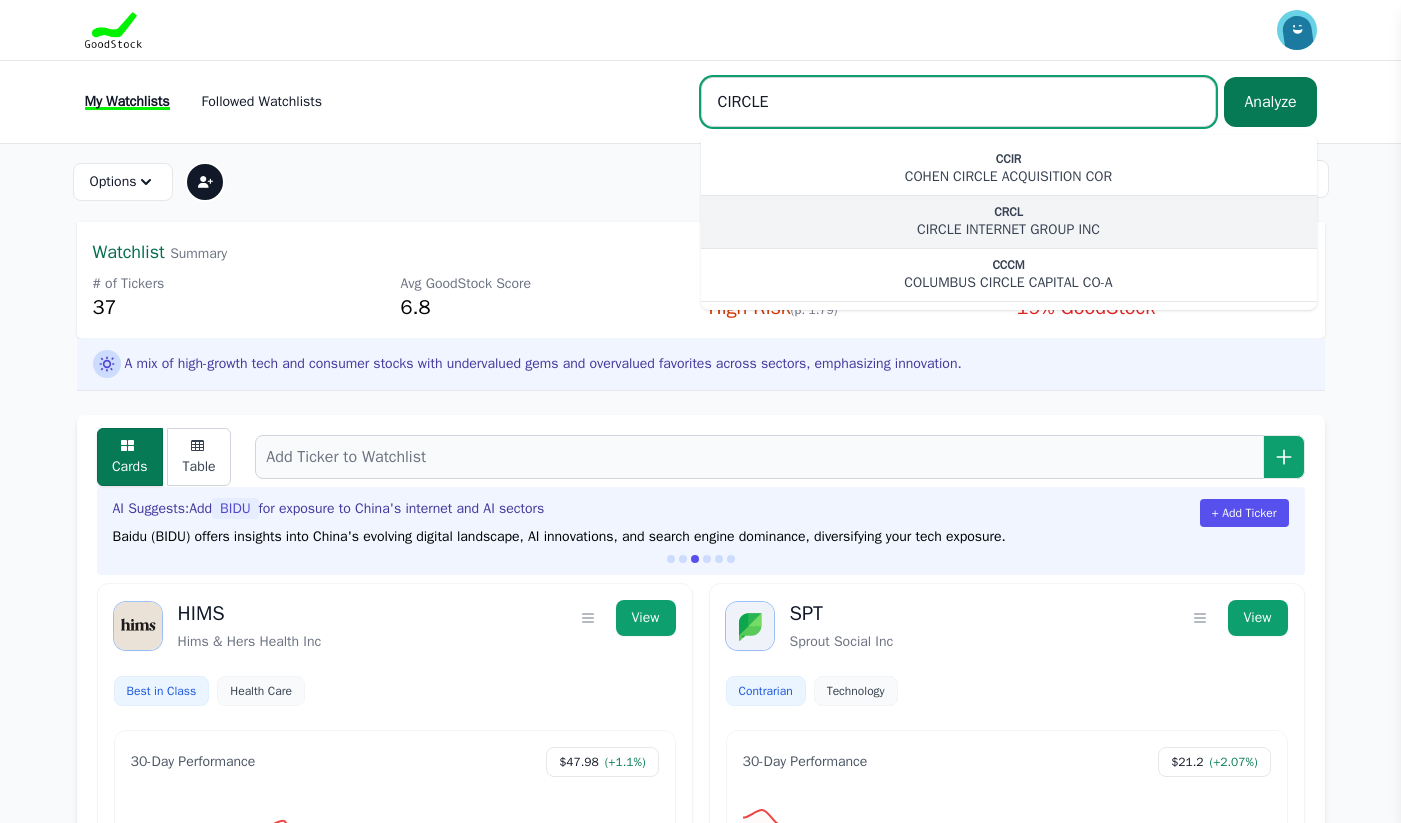 type on "CIRCLE" 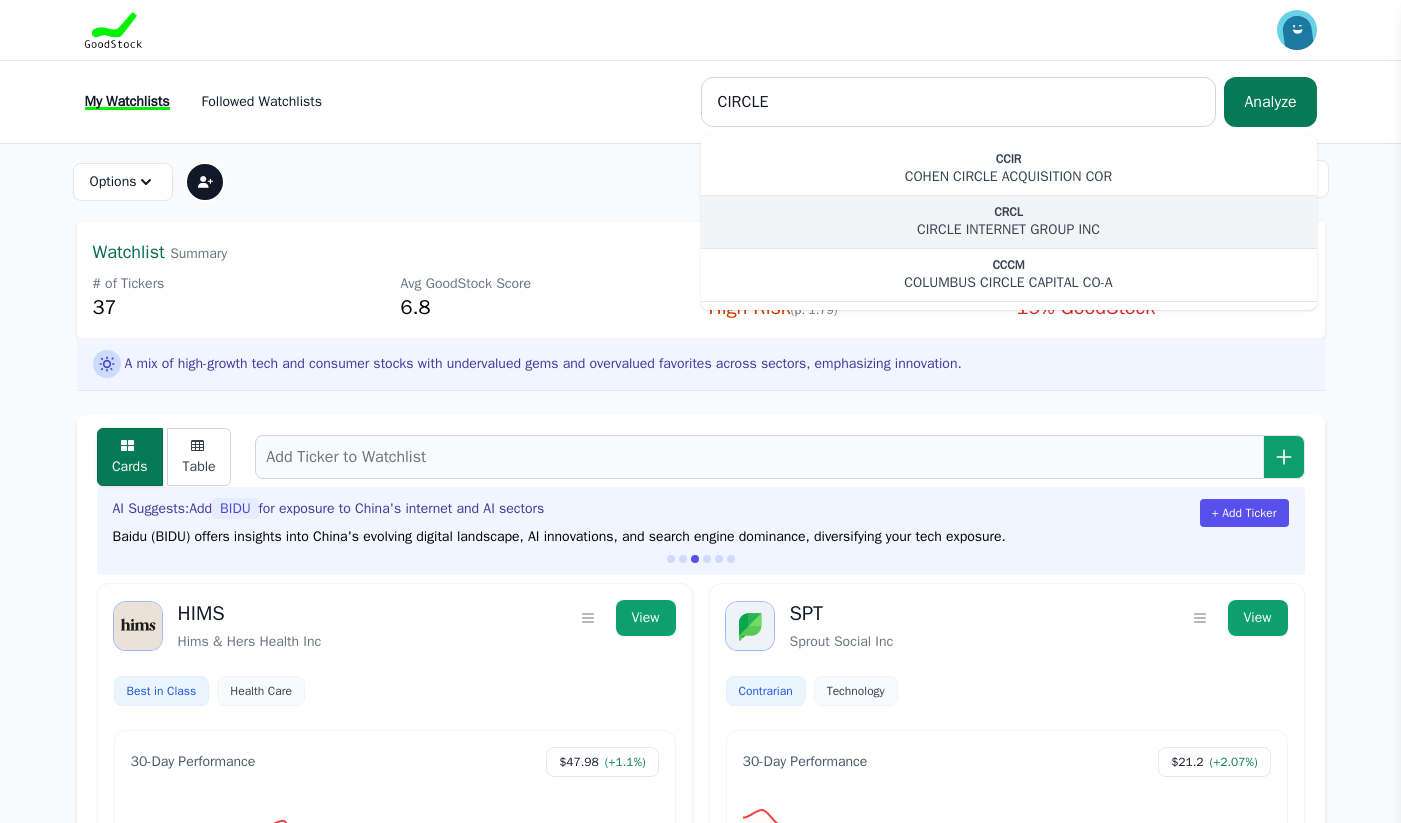 click on "CIRCLE INTERNET GROUP INC" at bounding box center (1009, 177) 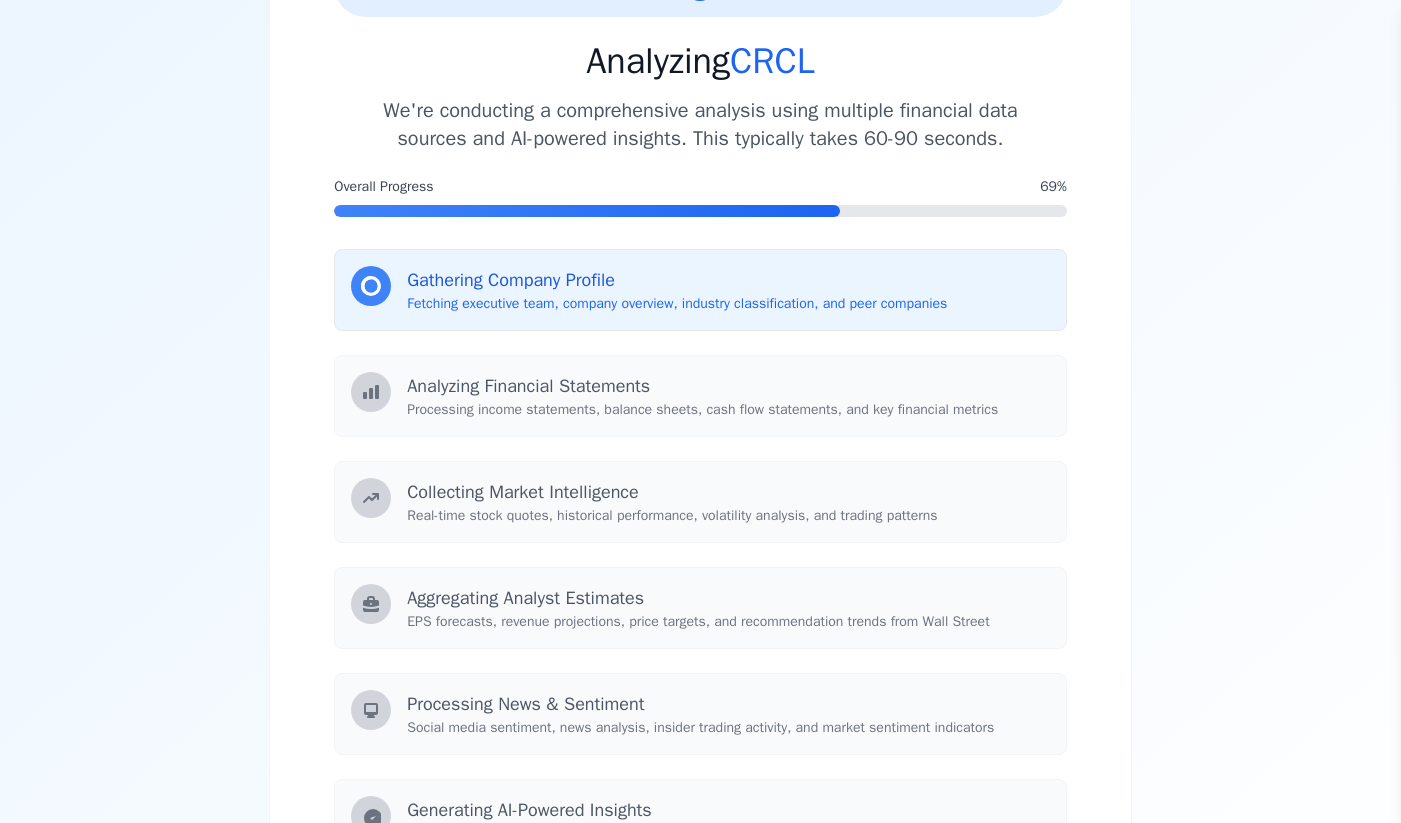 scroll, scrollTop: 318, scrollLeft: 0, axis: vertical 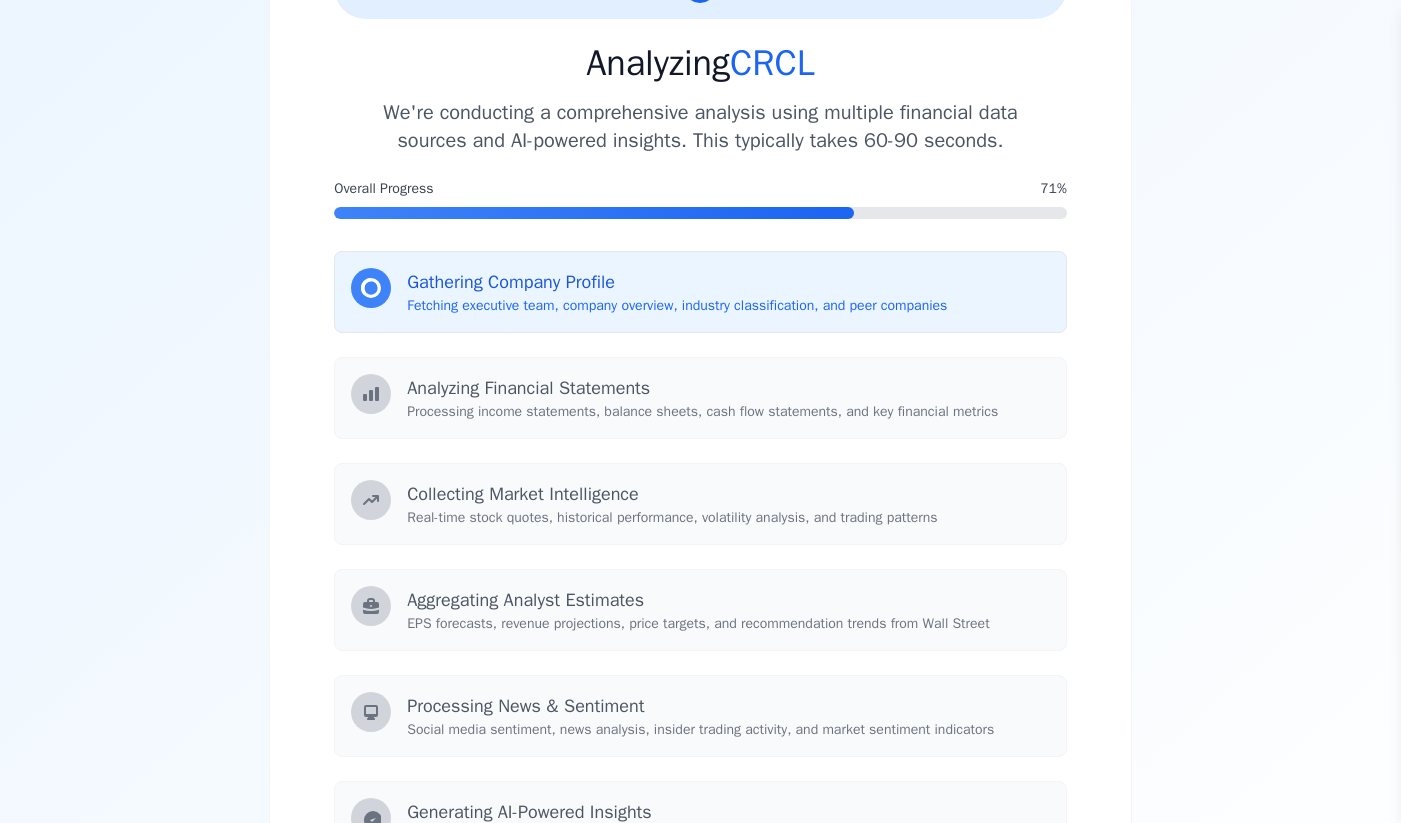 click on "Overall Progress
71%" at bounding box center [700, 189] 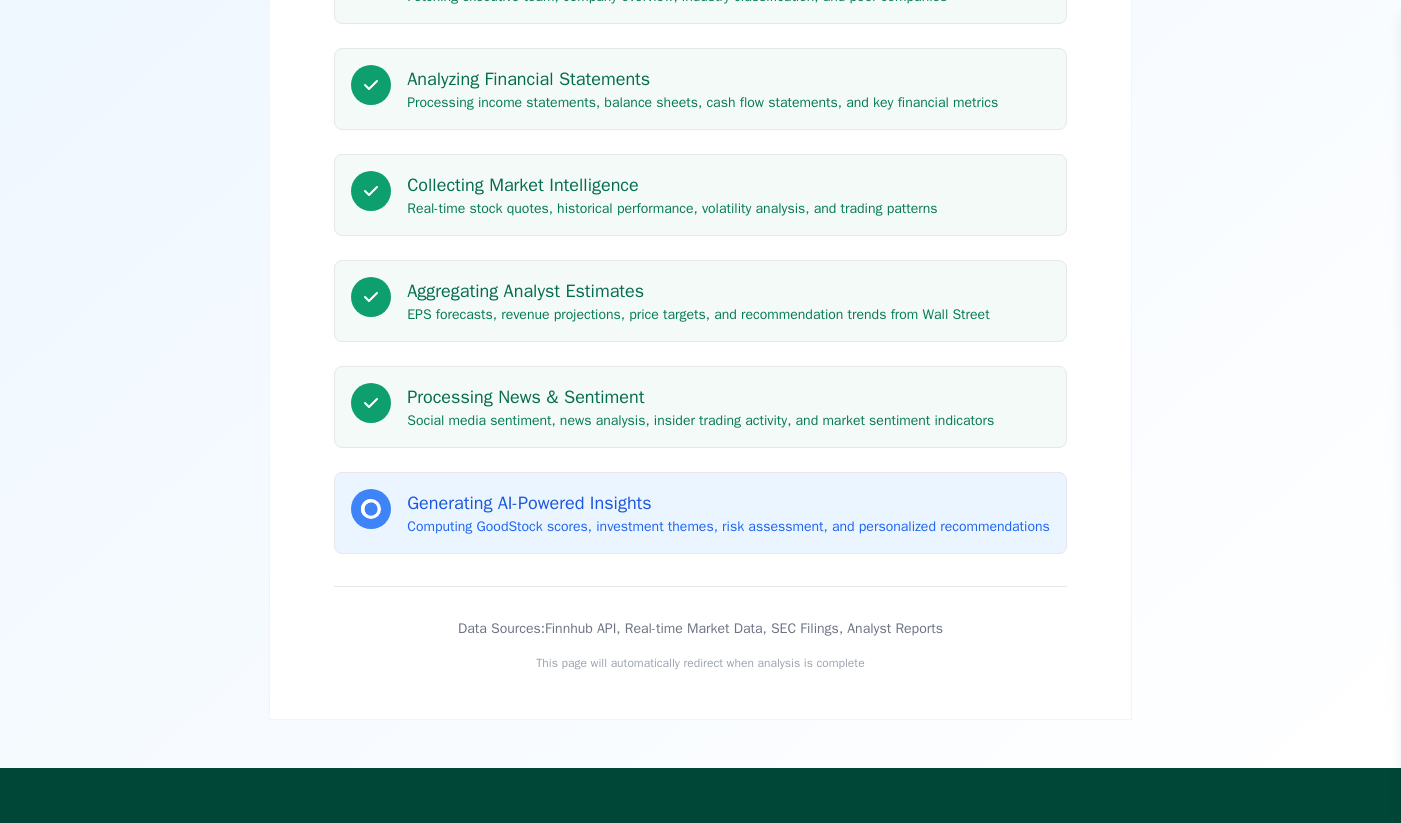 scroll, scrollTop: 0, scrollLeft: 0, axis: both 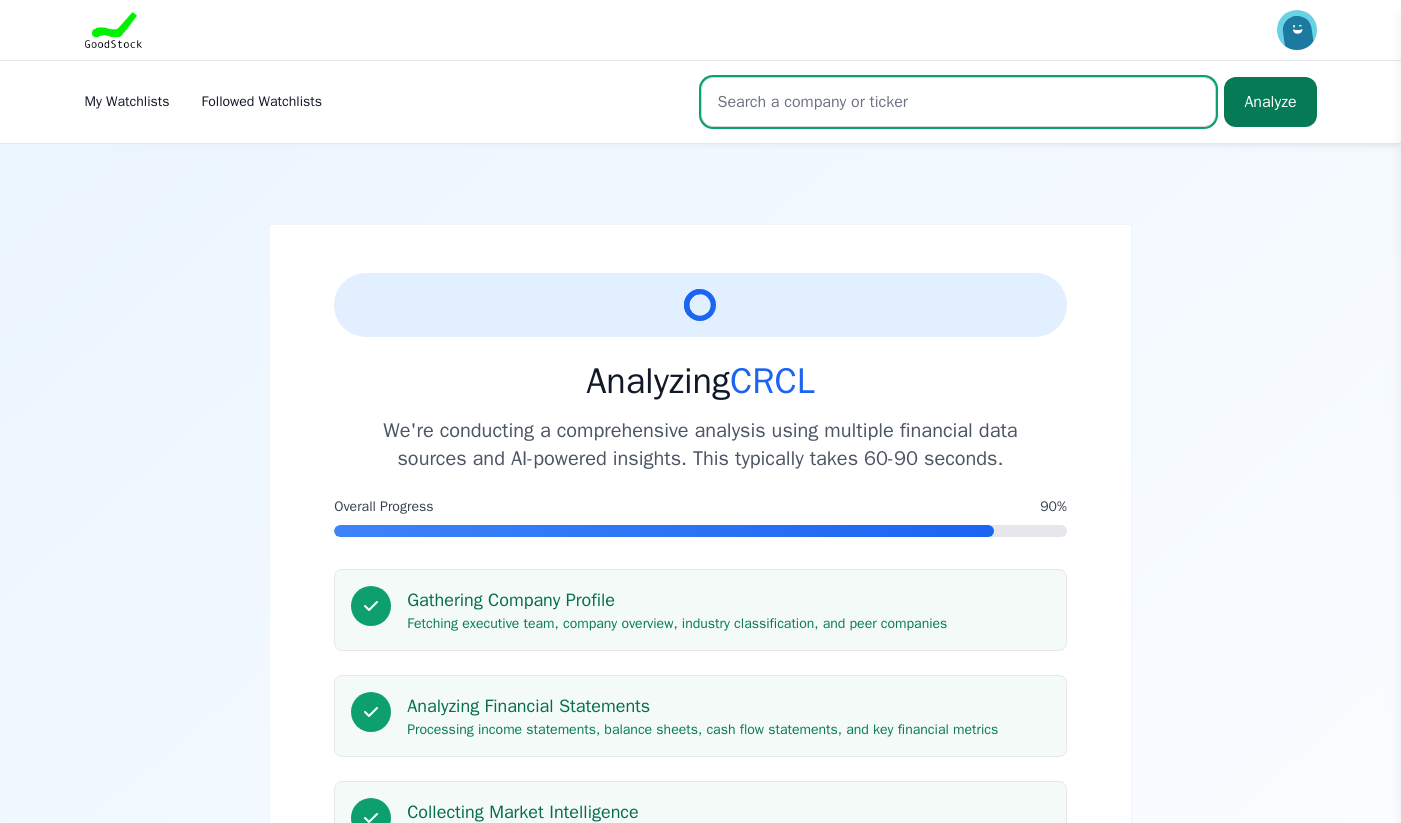 click at bounding box center [959, 102] 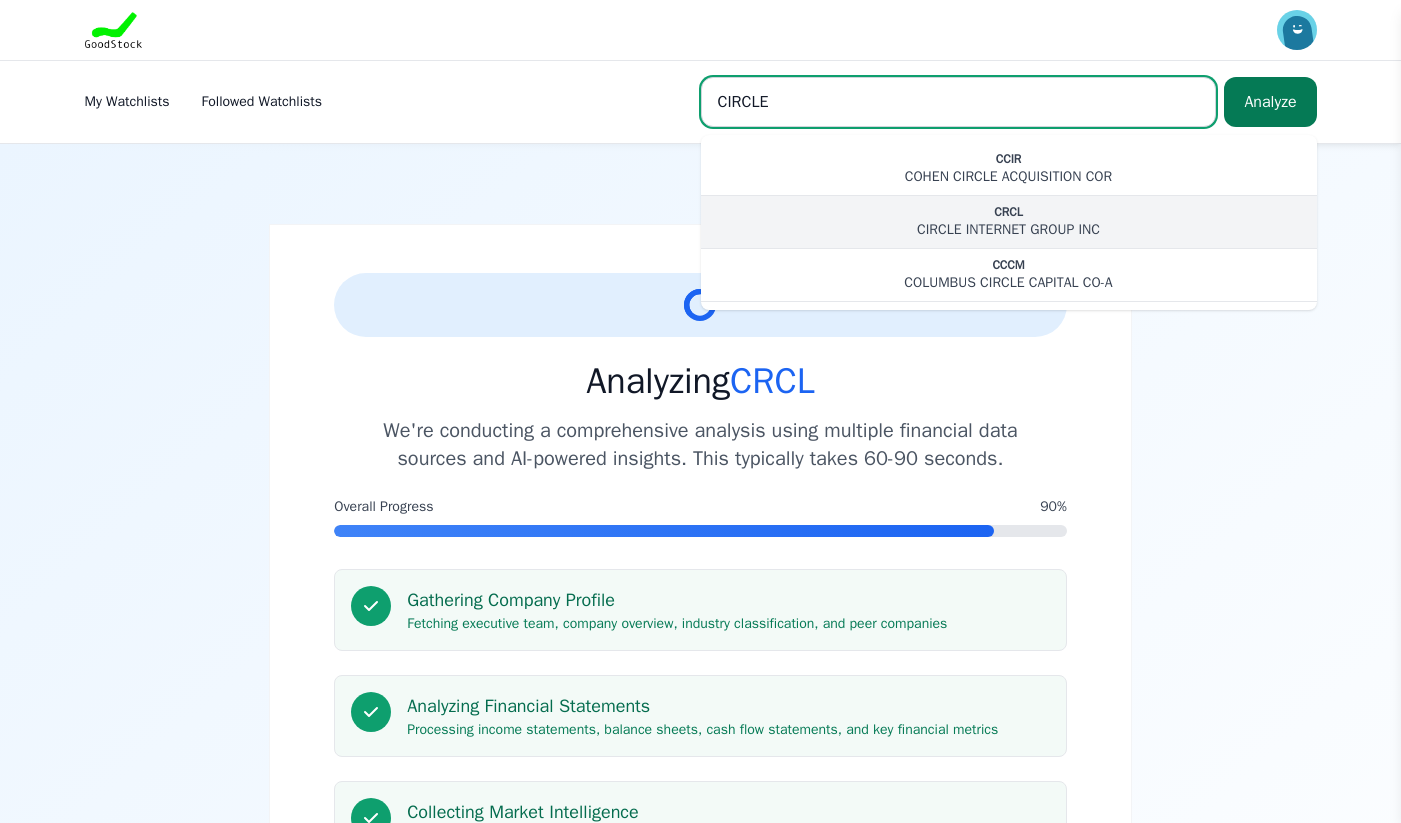 type on "CIRCLE" 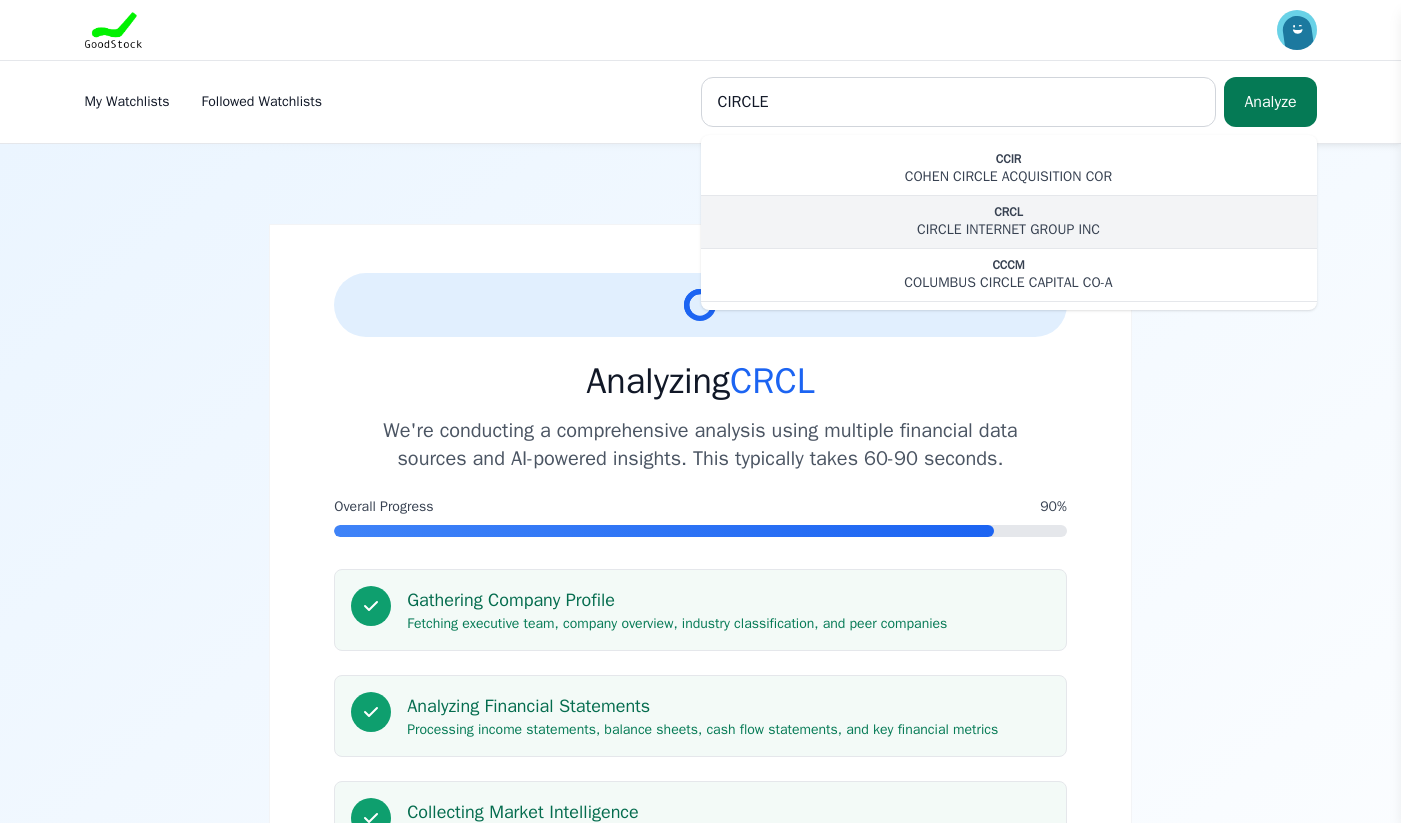 click on "CIRCLE INTERNET GROUP INC" at bounding box center [1009, 177] 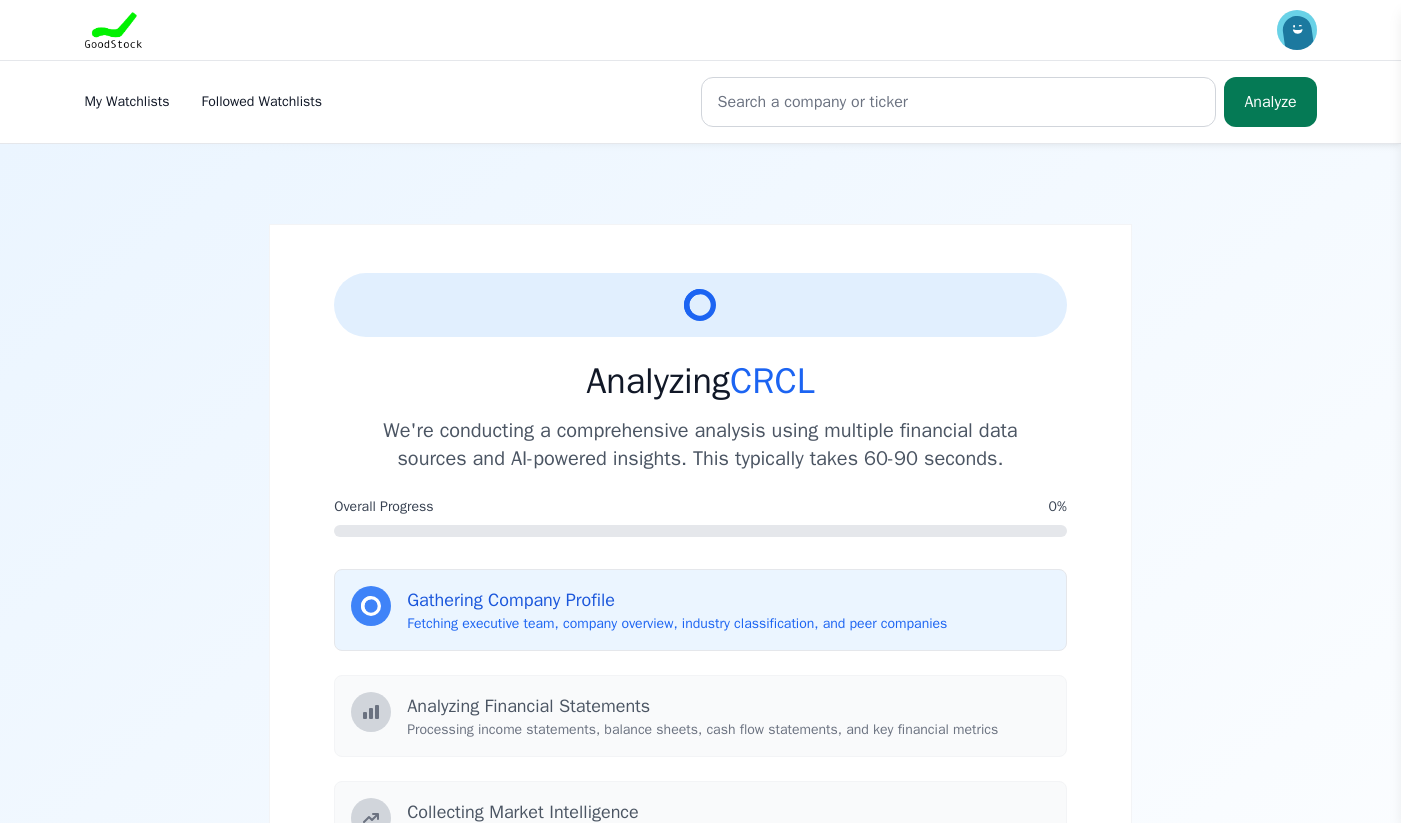 scroll, scrollTop: 0, scrollLeft: 0, axis: both 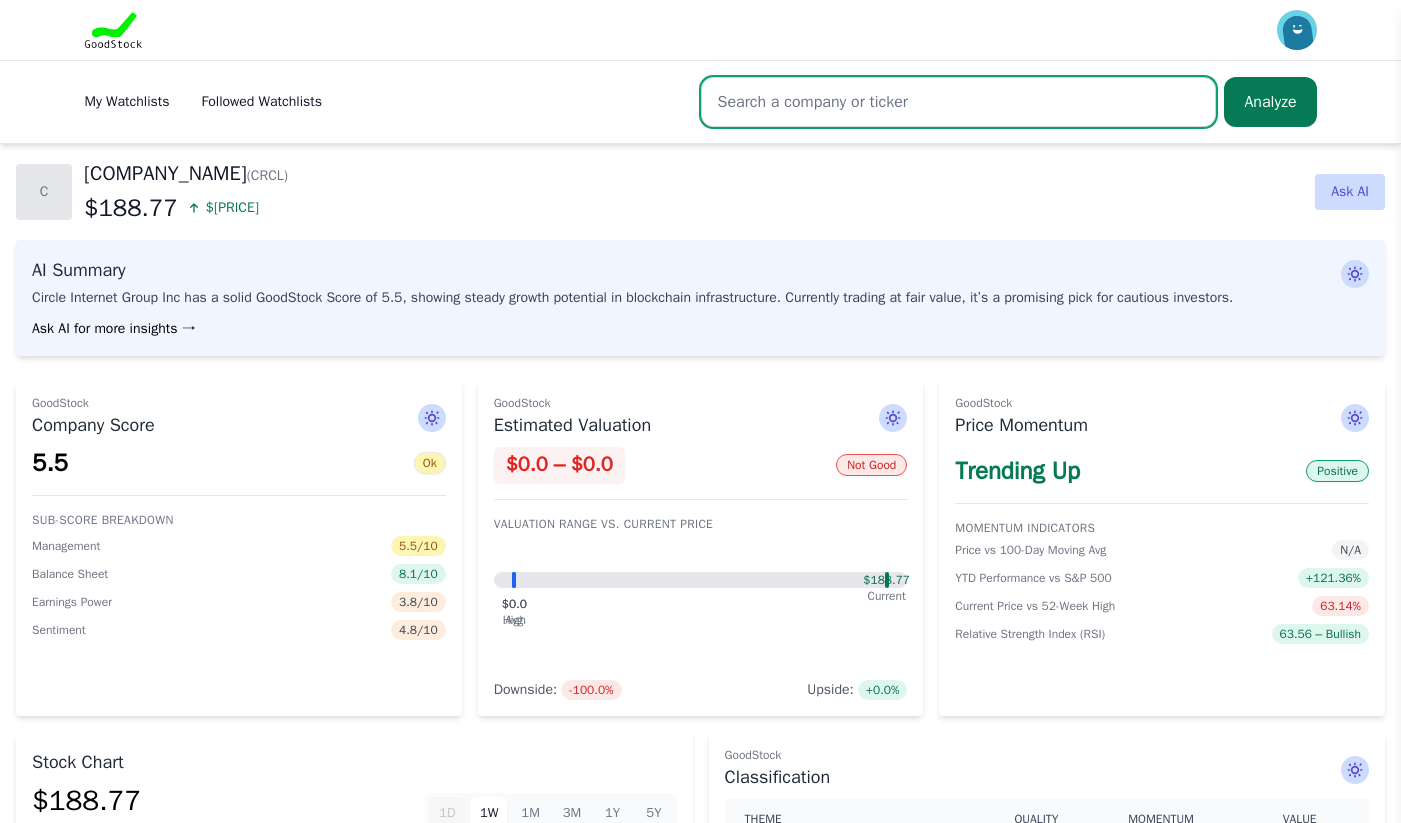 click at bounding box center [959, 102] 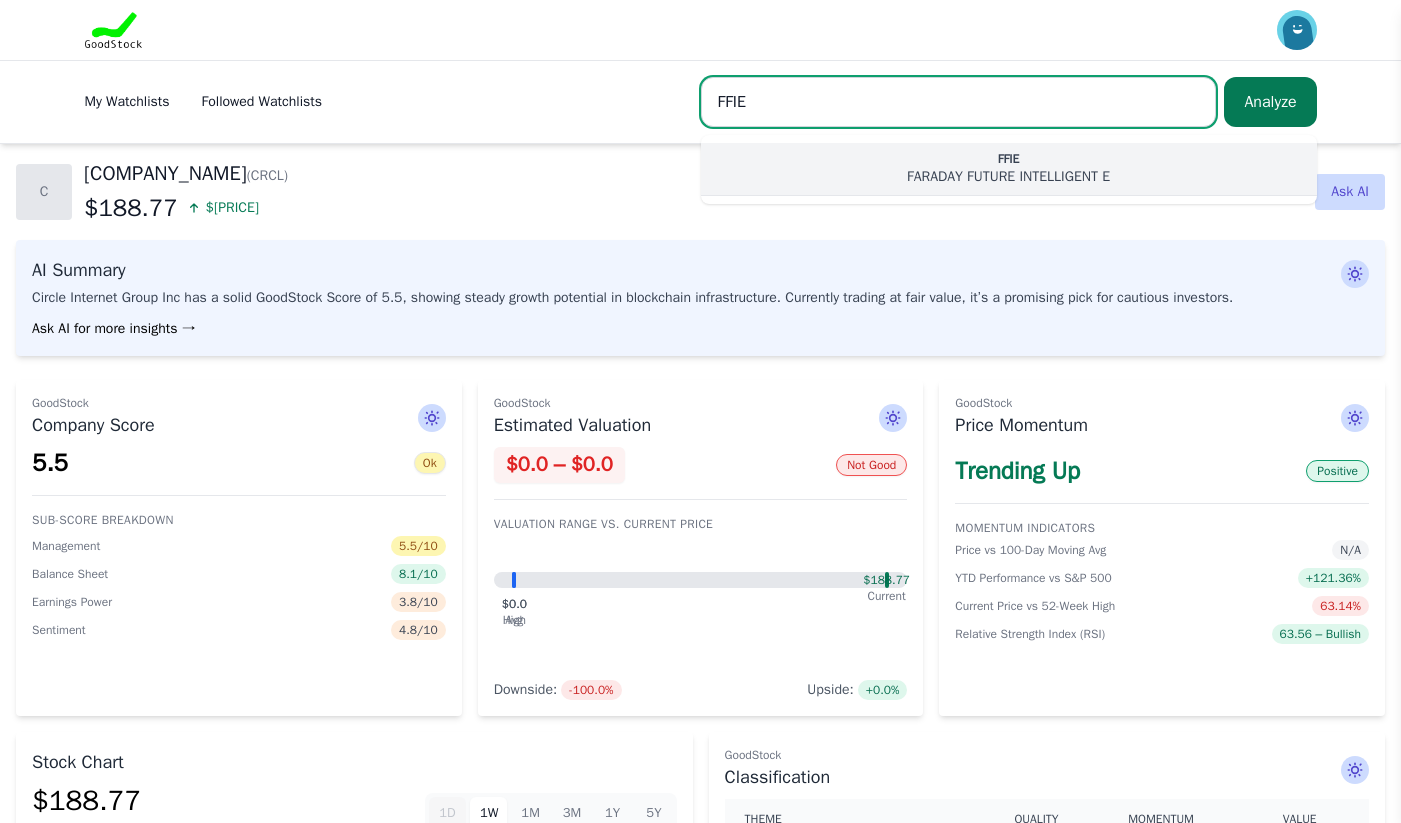 type on "FFIE" 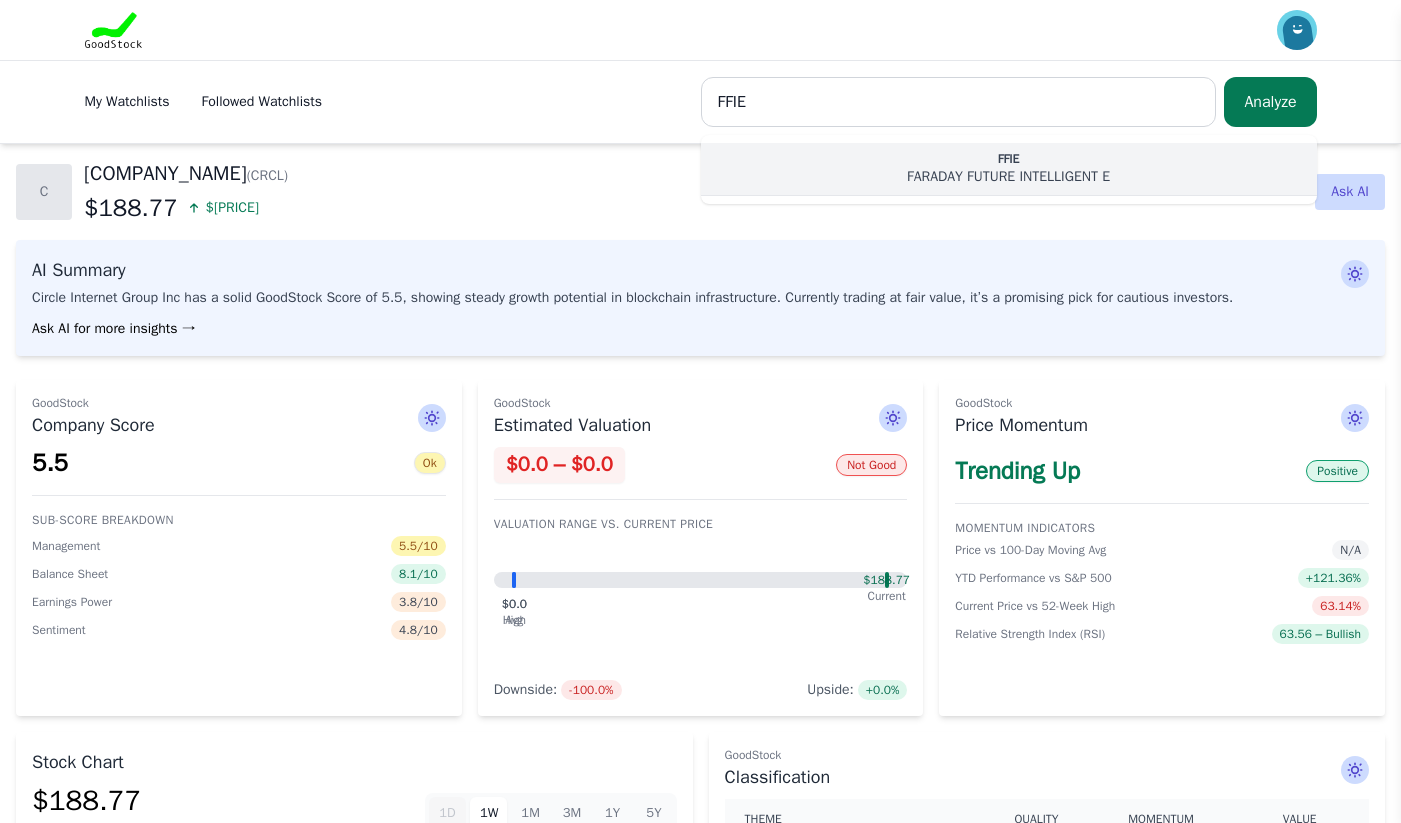 click on "FARADAY FUTURE INTELLIGENT E" at bounding box center [1009, 177] 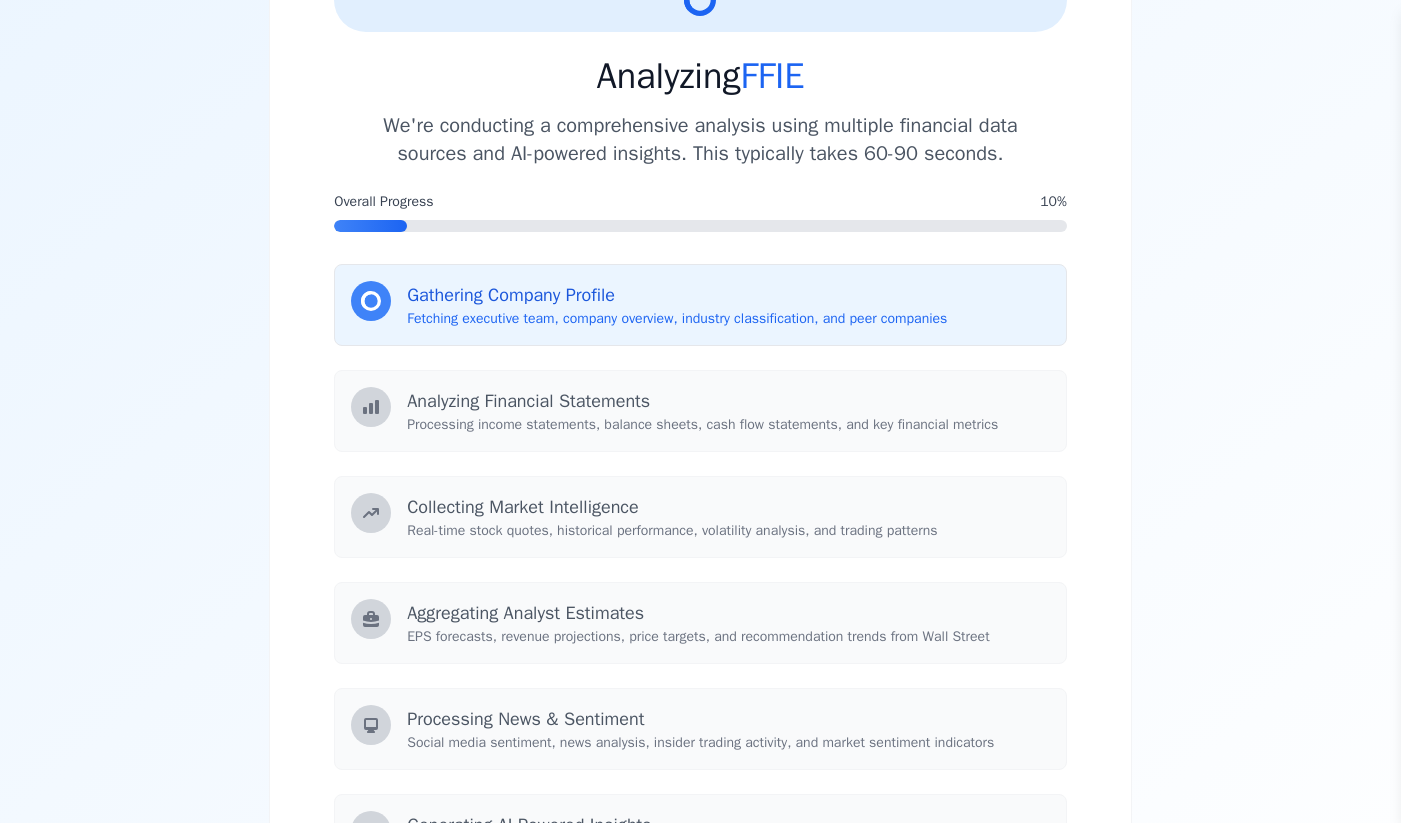 scroll, scrollTop: 337, scrollLeft: 0, axis: vertical 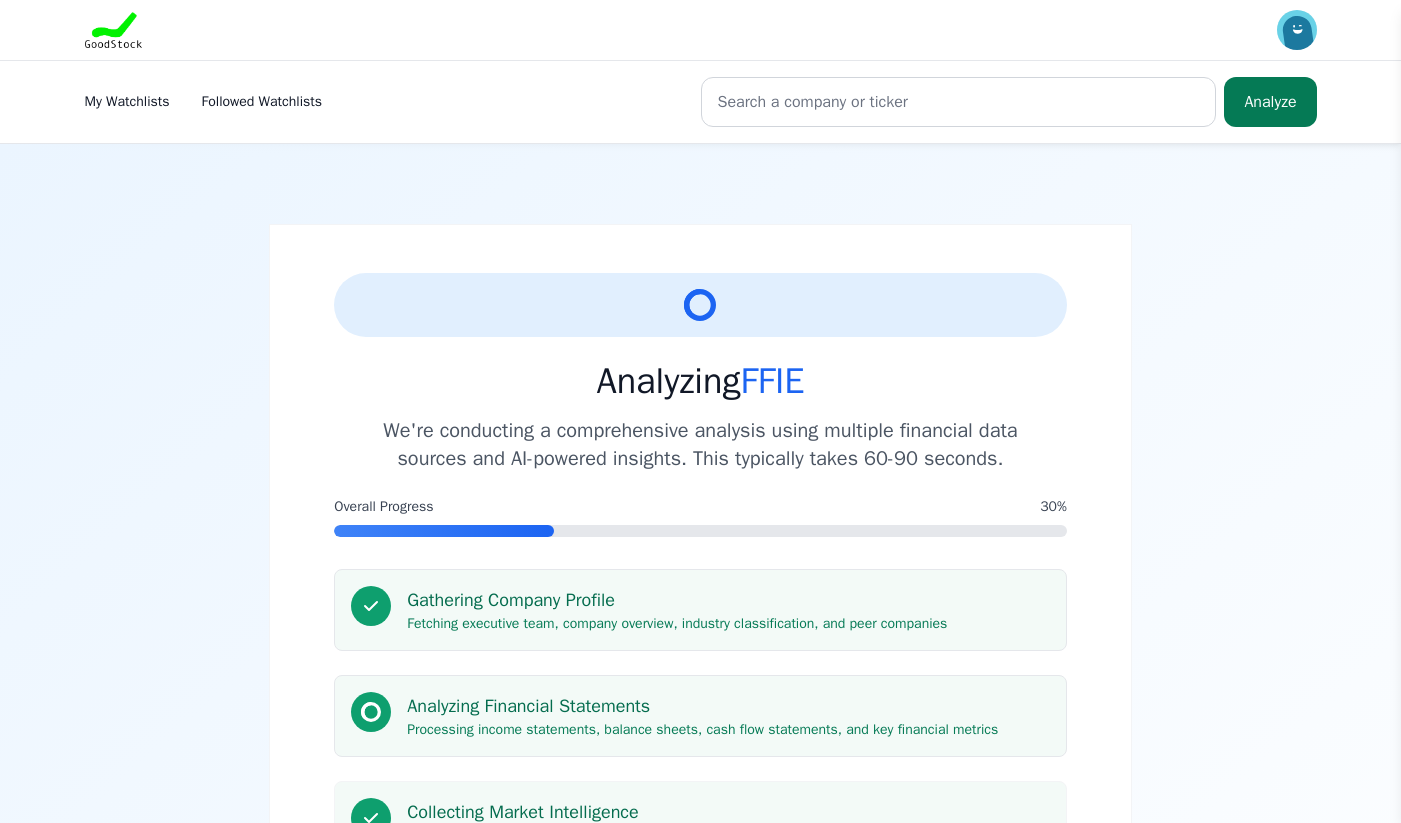 click on "Analyzing  FFIE
We're conducting a comprehensive analysis using multiple financial data sources and AI-powered insights. This typically takes 60-90 seconds.
Overall Progress
30%
Gathering Company Profile
Fetching executive team, company overview, industry classification, and peer companies
Analyzing Financial Statements" at bounding box center (700, 785) 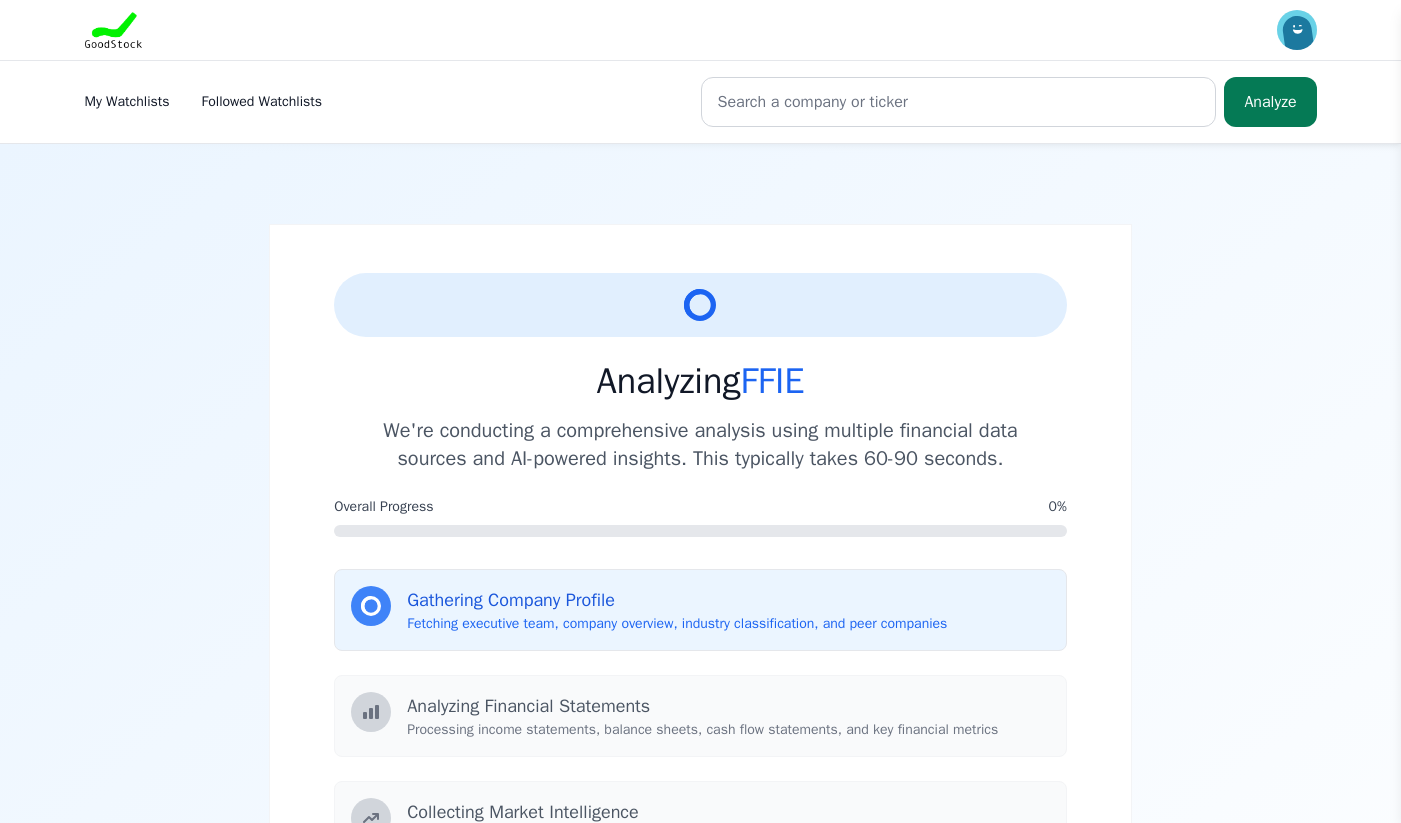 scroll, scrollTop: 0, scrollLeft: 0, axis: both 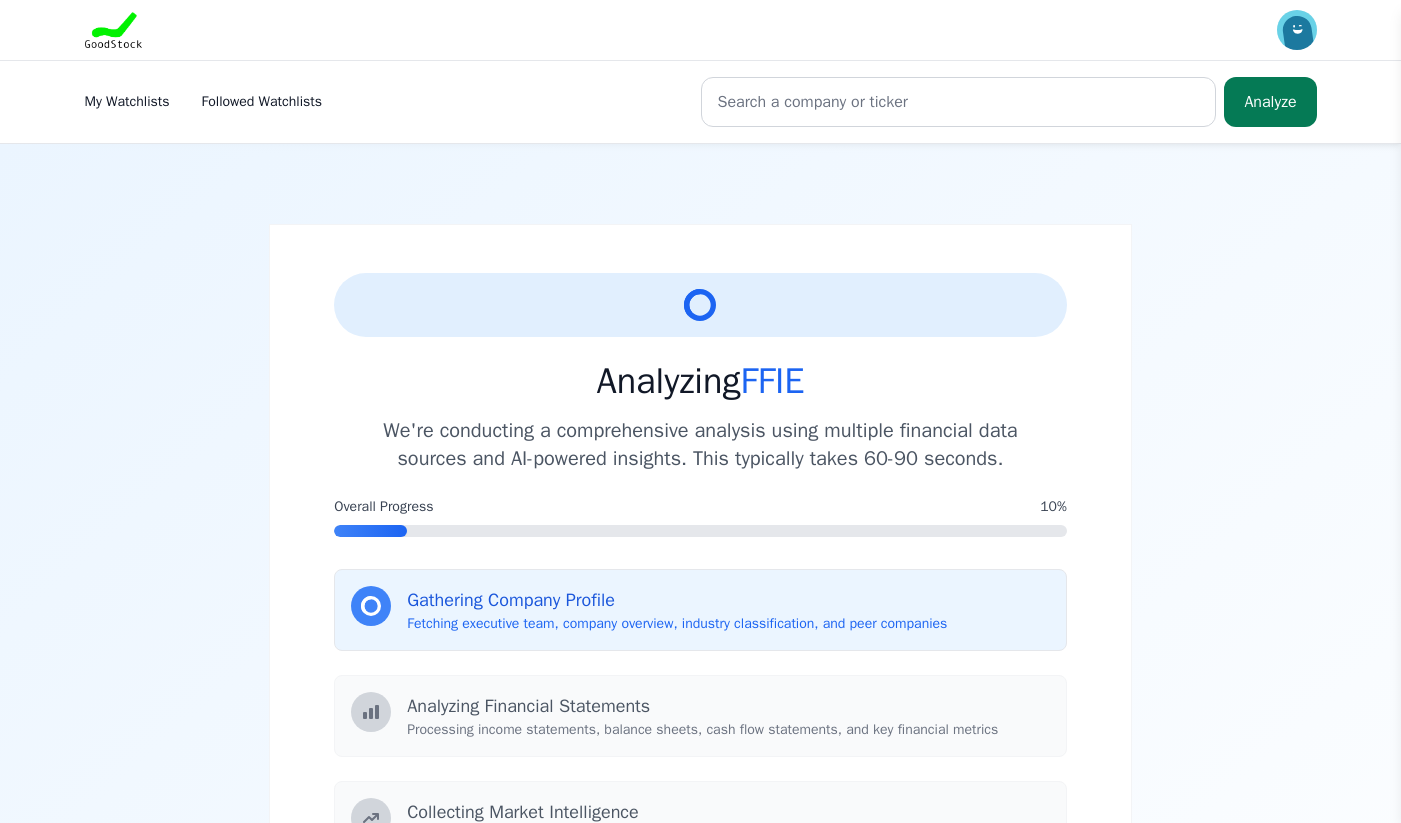 click at bounding box center (114, 30) 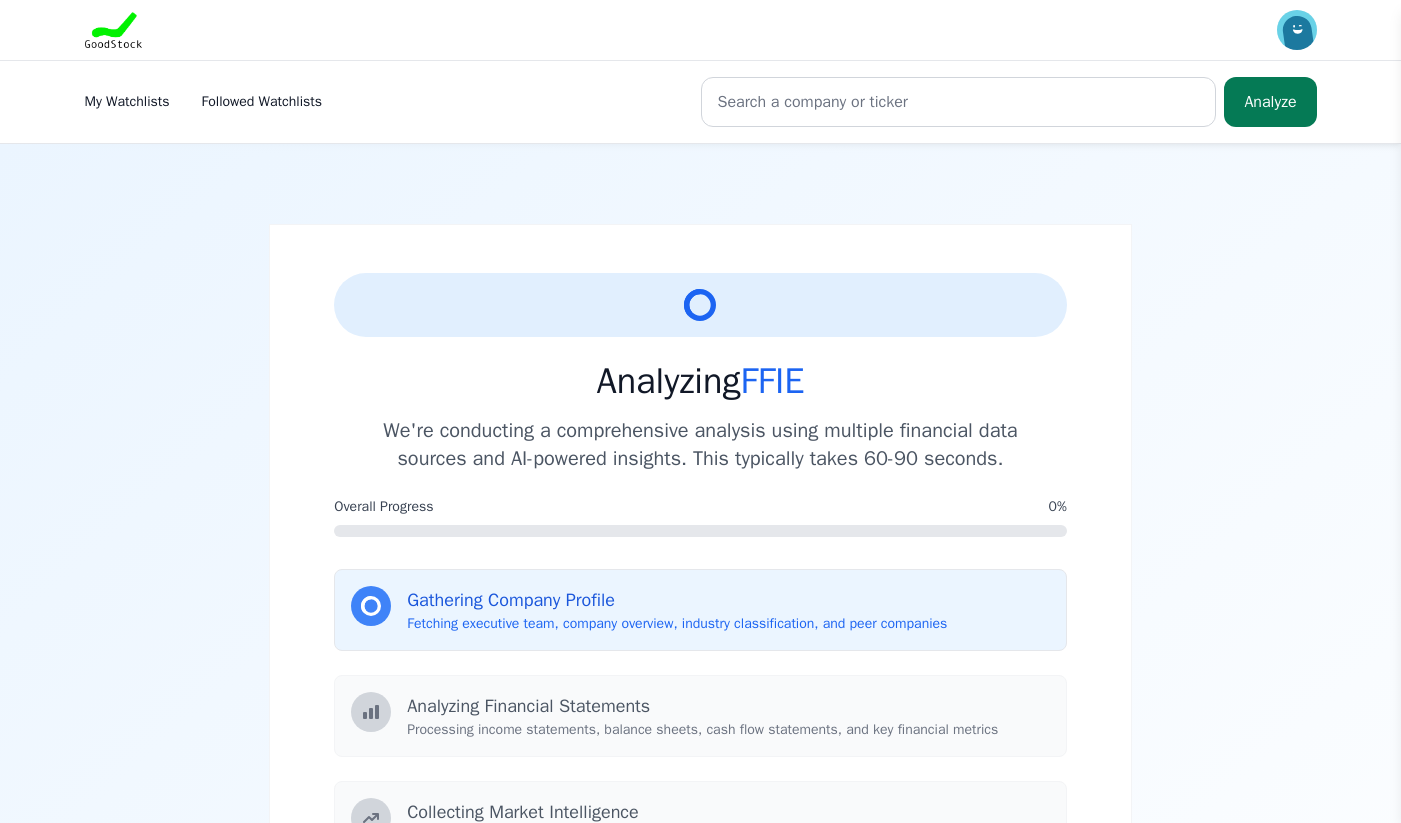 scroll, scrollTop: 0, scrollLeft: 0, axis: both 